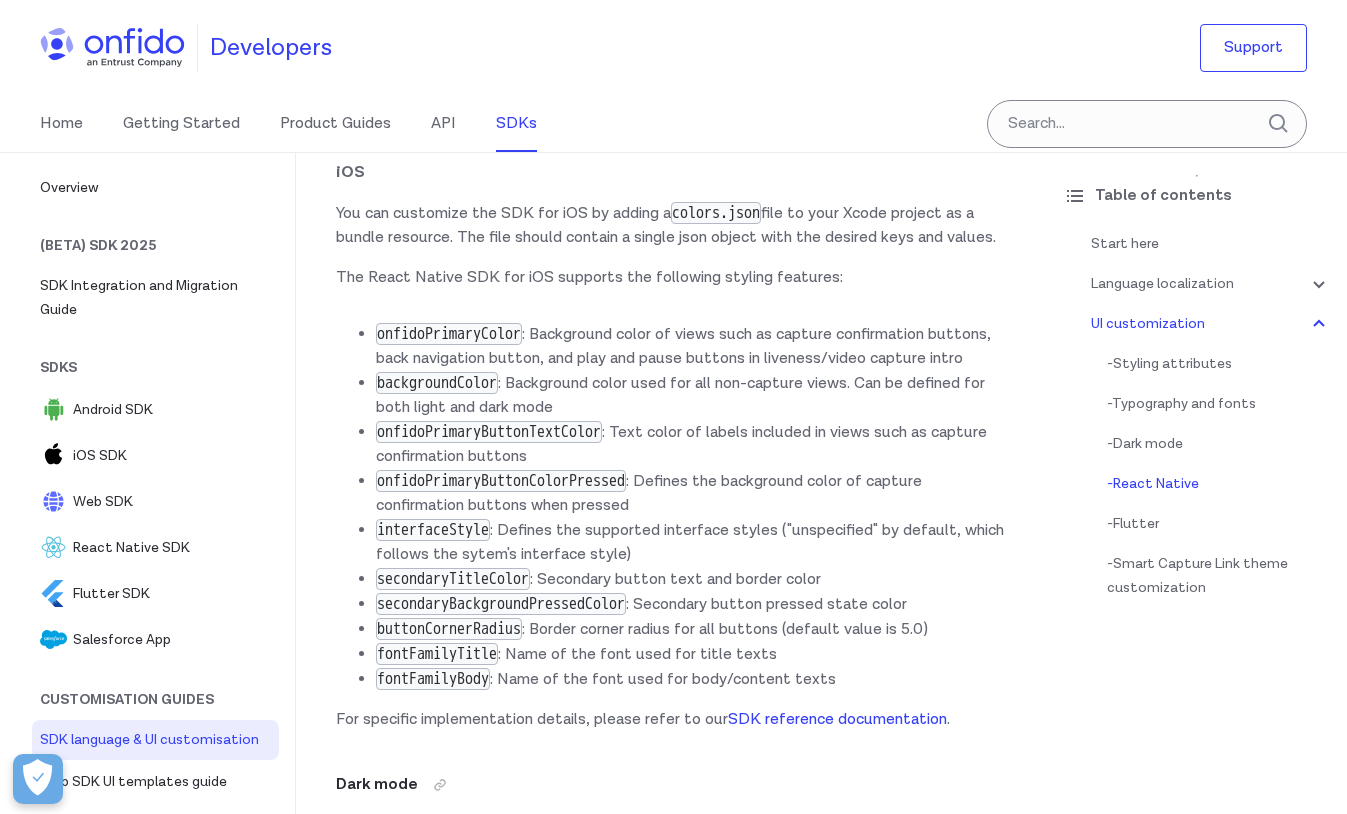 scroll, scrollTop: 0, scrollLeft: 0, axis: both 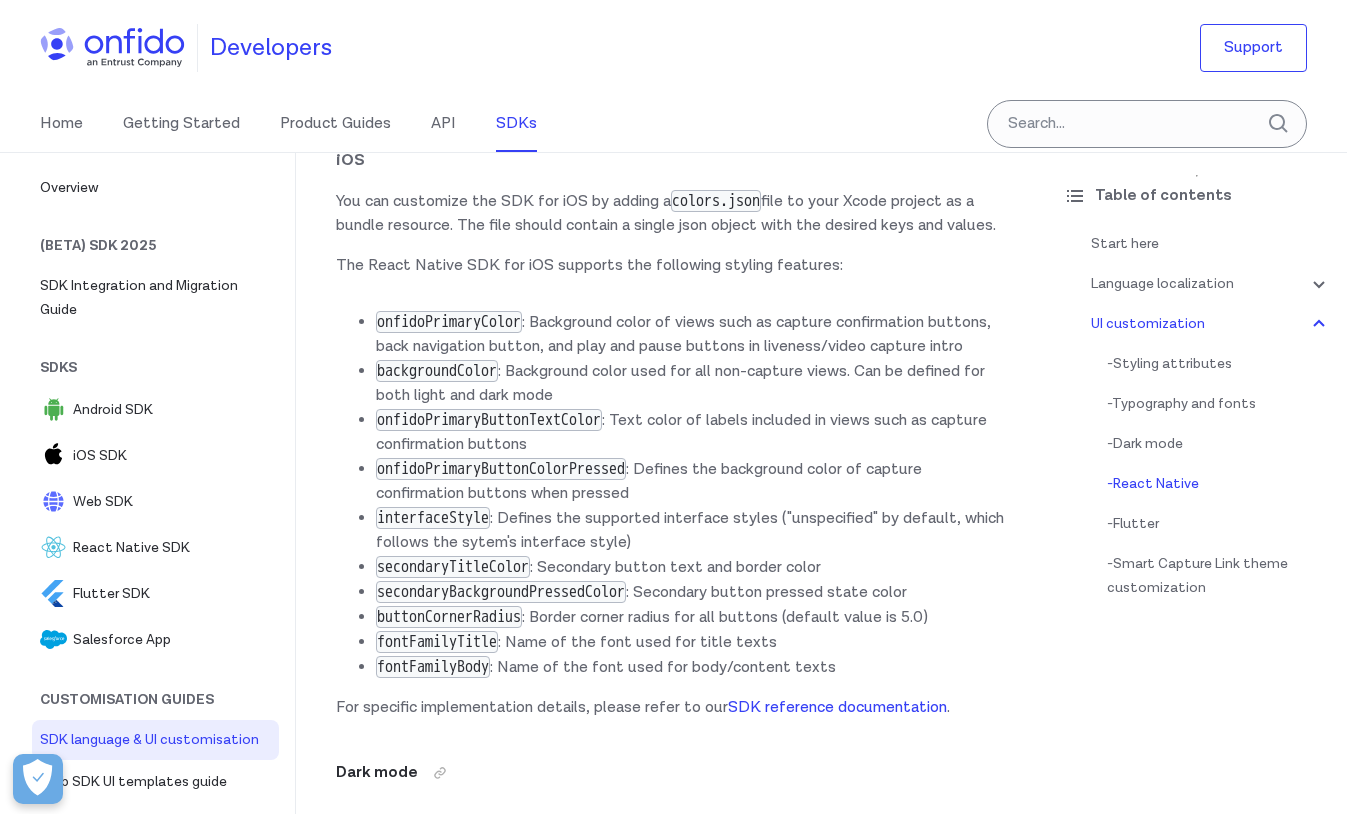 drag, startPoint x: 337, startPoint y: 267, endPoint x: 661, endPoint y: 287, distance: 324.6167 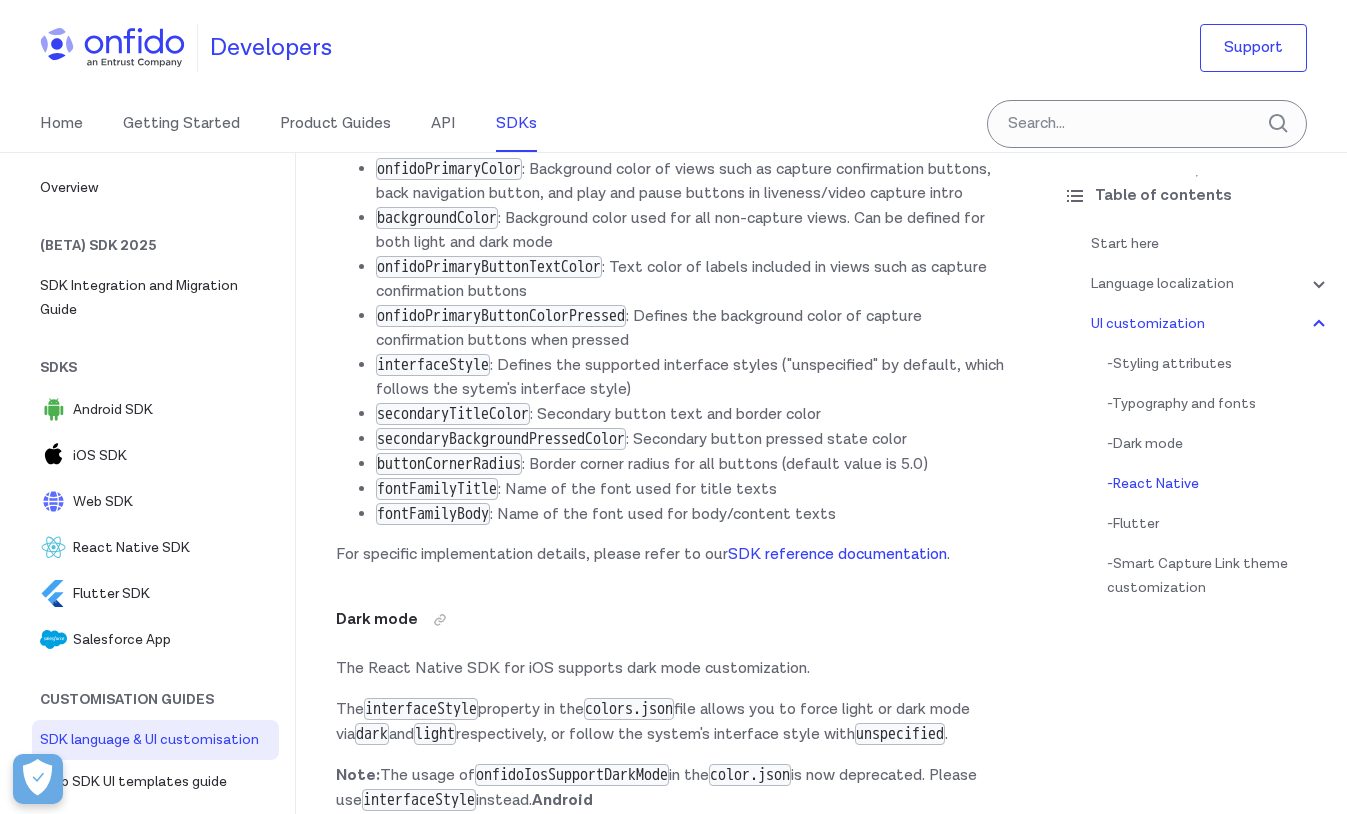 scroll, scrollTop: 19687, scrollLeft: 0, axis: vertical 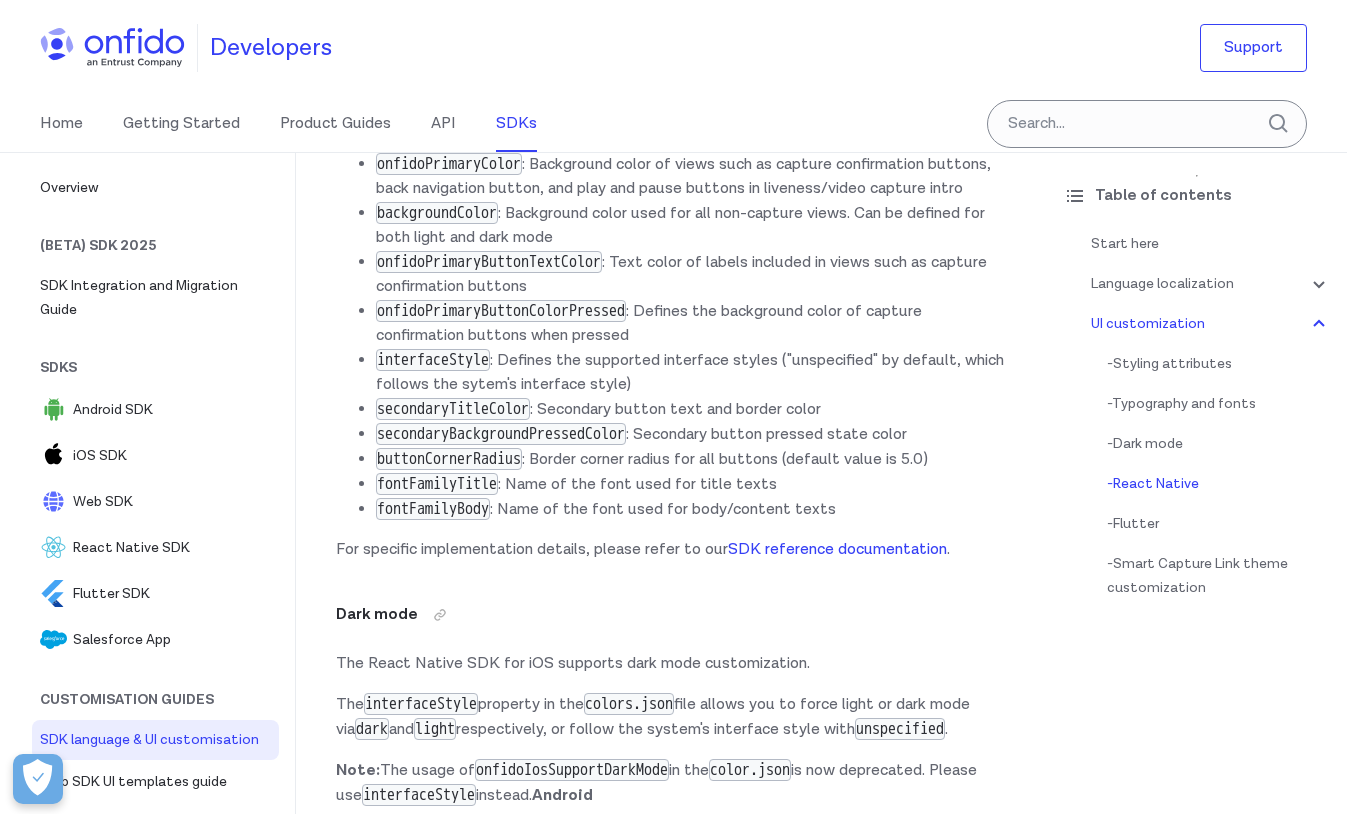 drag, startPoint x: 336, startPoint y: 214, endPoint x: 1011, endPoint y: 242, distance: 675.5805 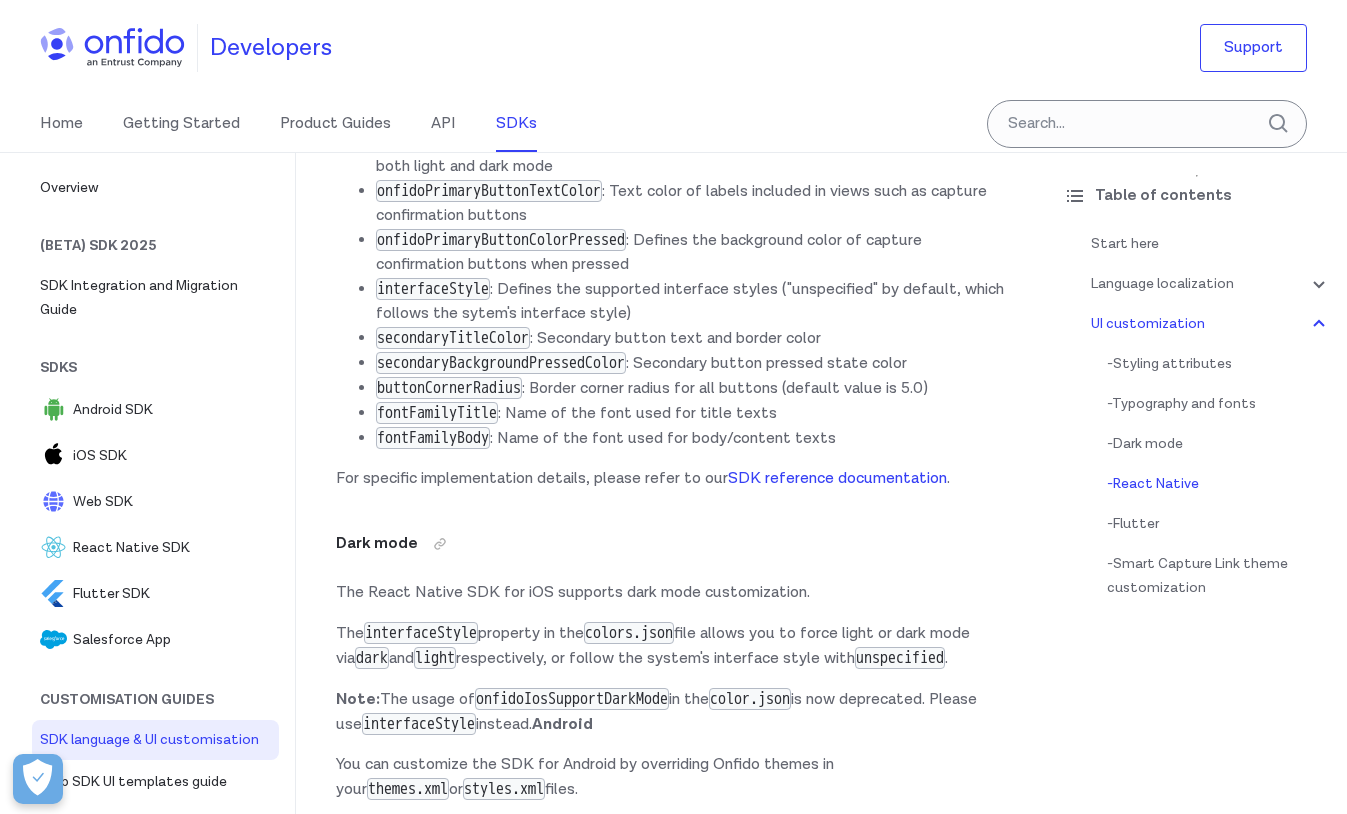 scroll, scrollTop: 19759, scrollLeft: 0, axis: vertical 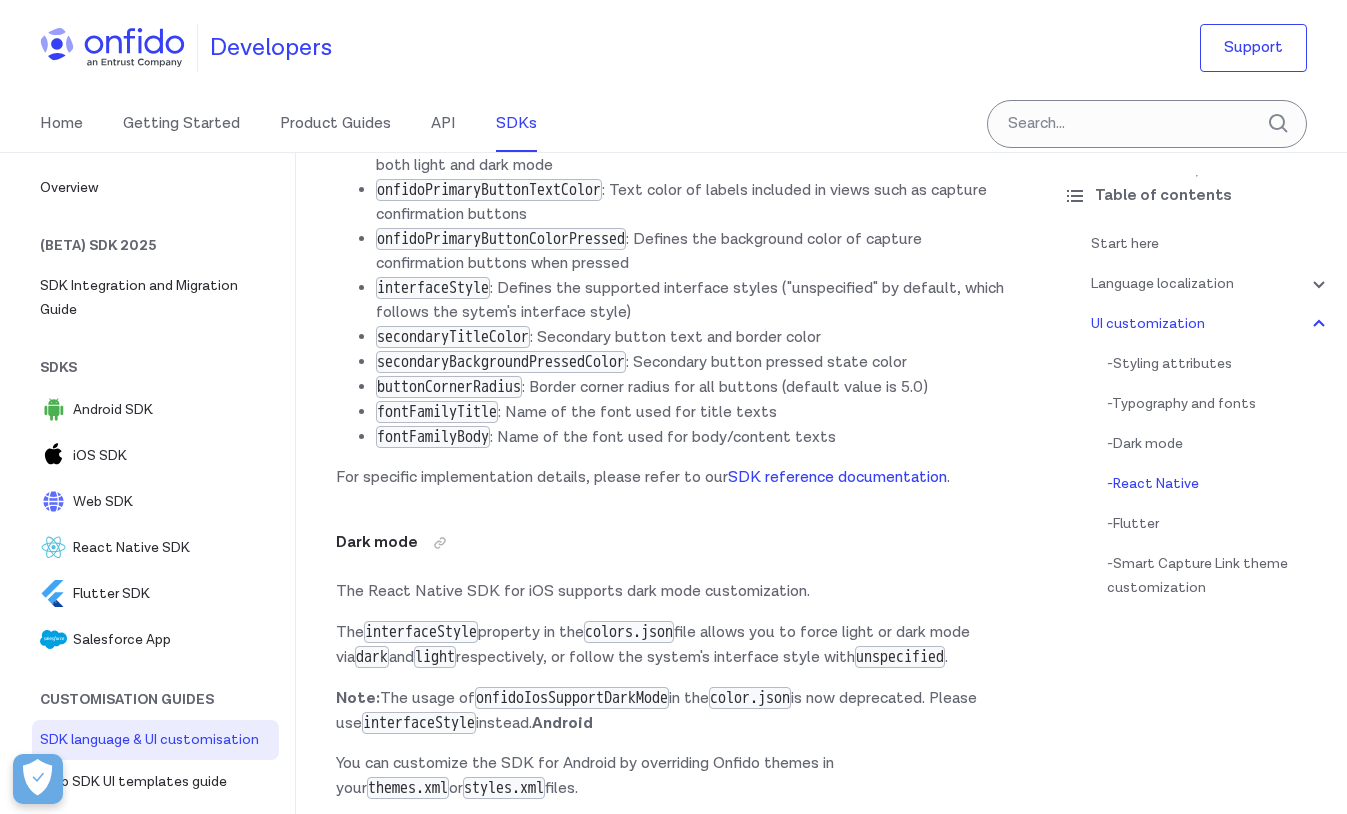 click on "fontFamilyTitle" at bounding box center (437, 412) 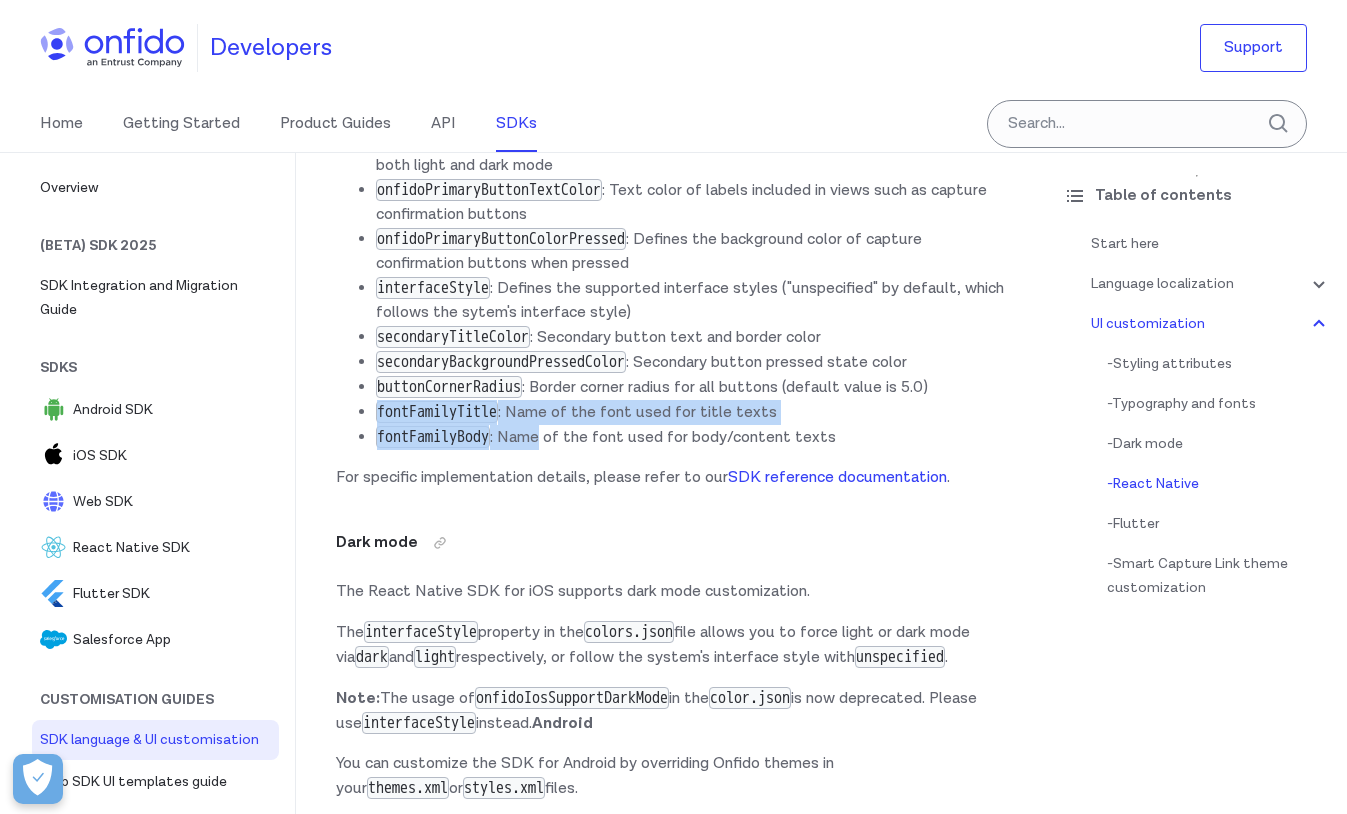 drag, startPoint x: 379, startPoint y: 605, endPoint x: 535, endPoint y: 634, distance: 158.67262 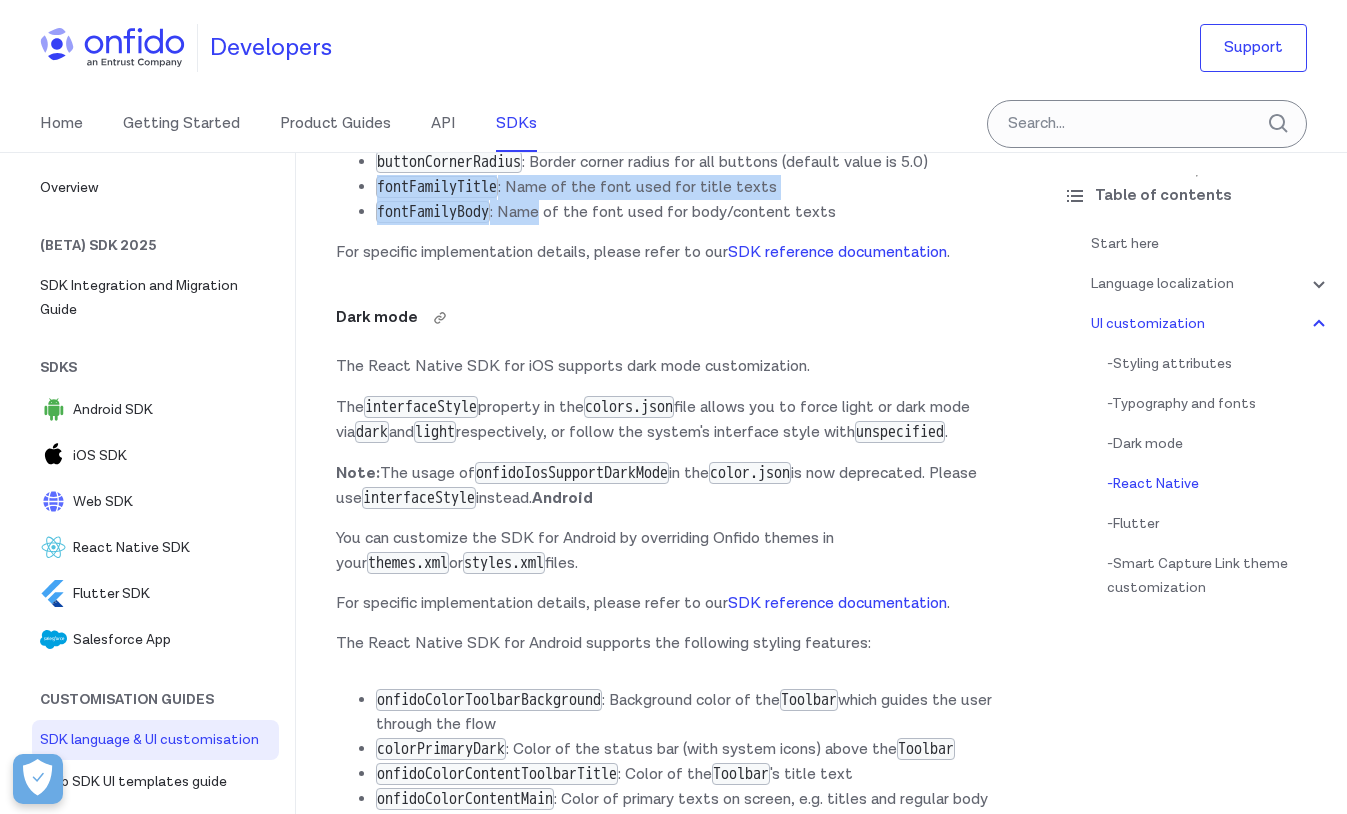 scroll, scrollTop: 20002, scrollLeft: 0, axis: vertical 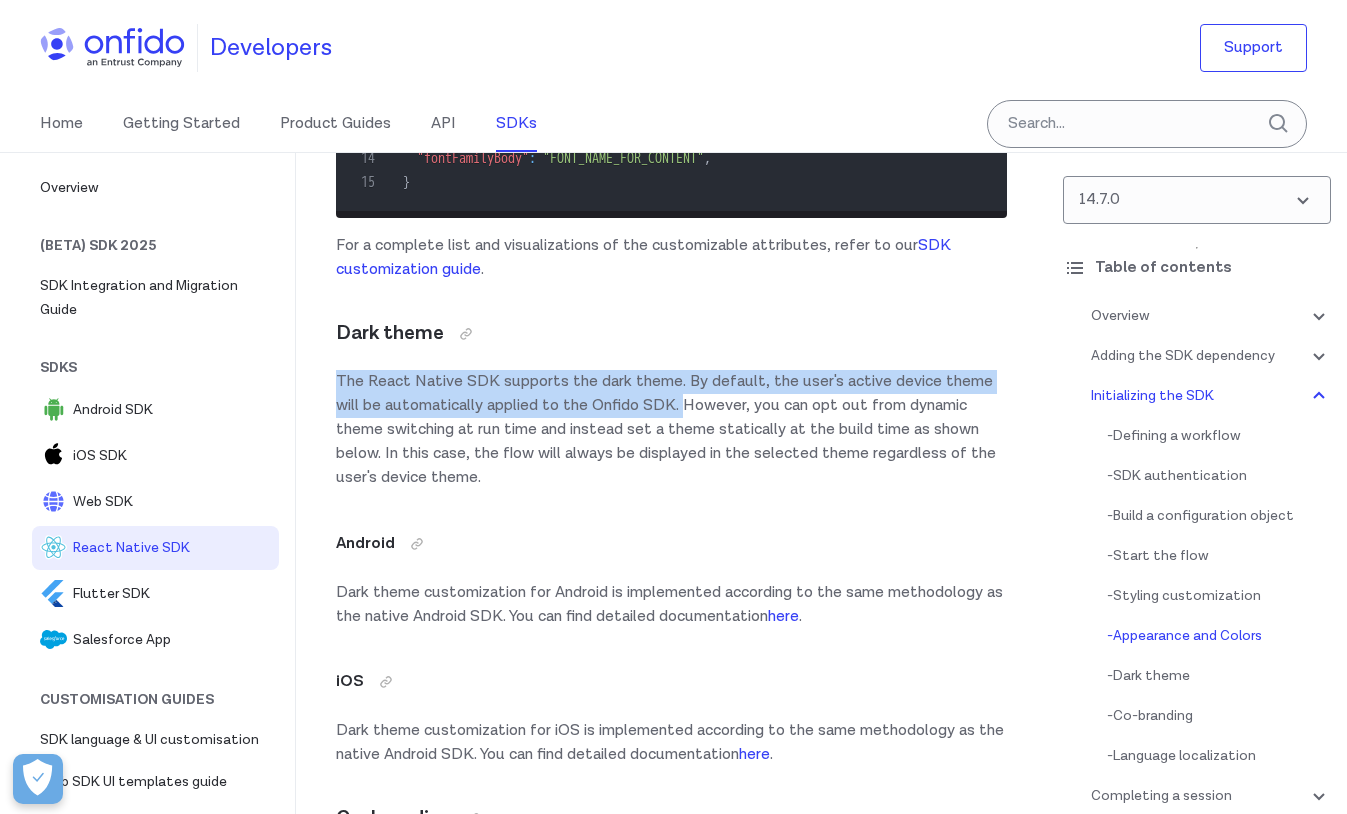 drag, startPoint x: 338, startPoint y: 451, endPoint x: 688, endPoint y: 472, distance: 350.62943 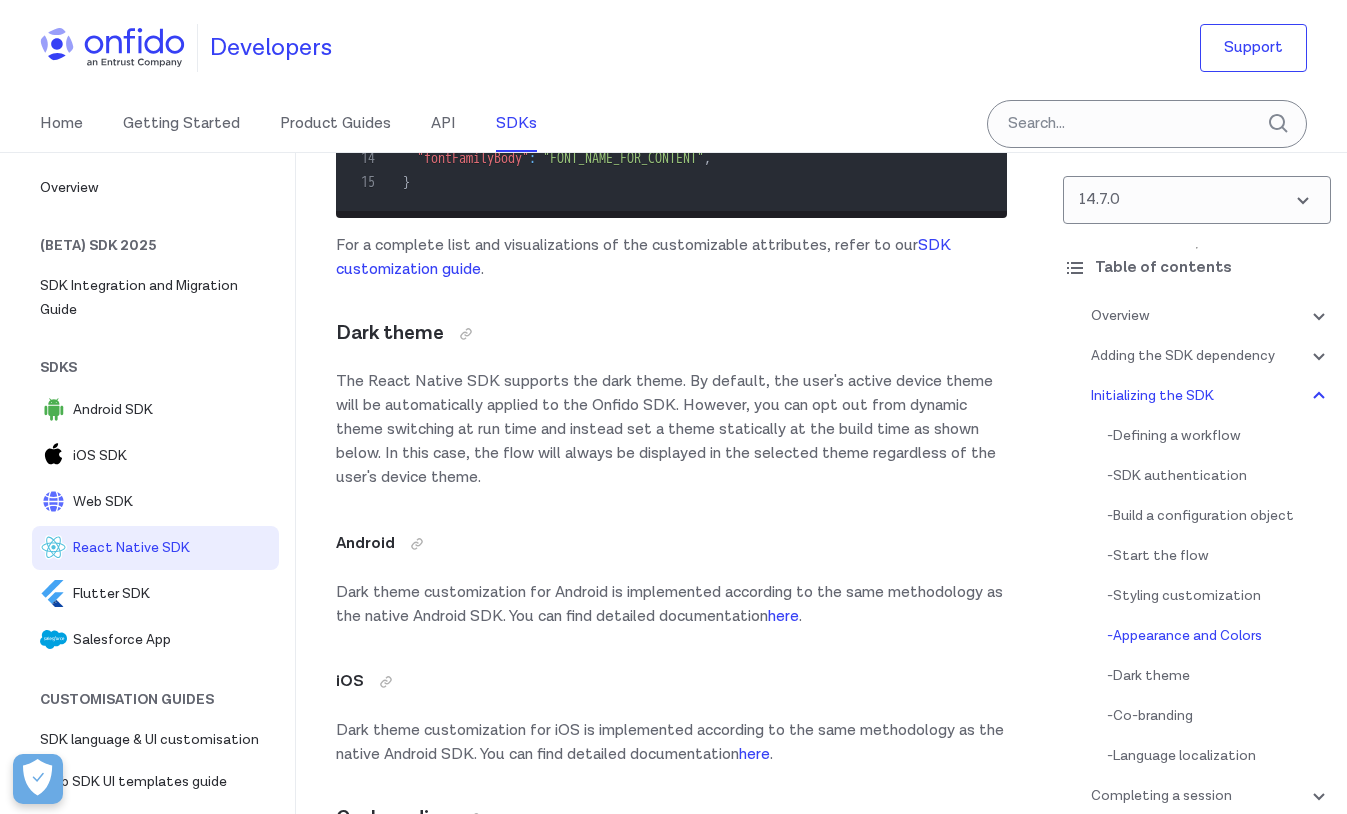 click on "The React Native SDK supports the dark theme. By default, the user's active device theme will be automatically applied to the Onfido SDK. However, you can opt out from dynamic theme switching at run time and instead set a theme statically at the build time as shown below. In this case, the flow will always be displayed in the selected theme regardless of the user's device theme." at bounding box center [671, 430] 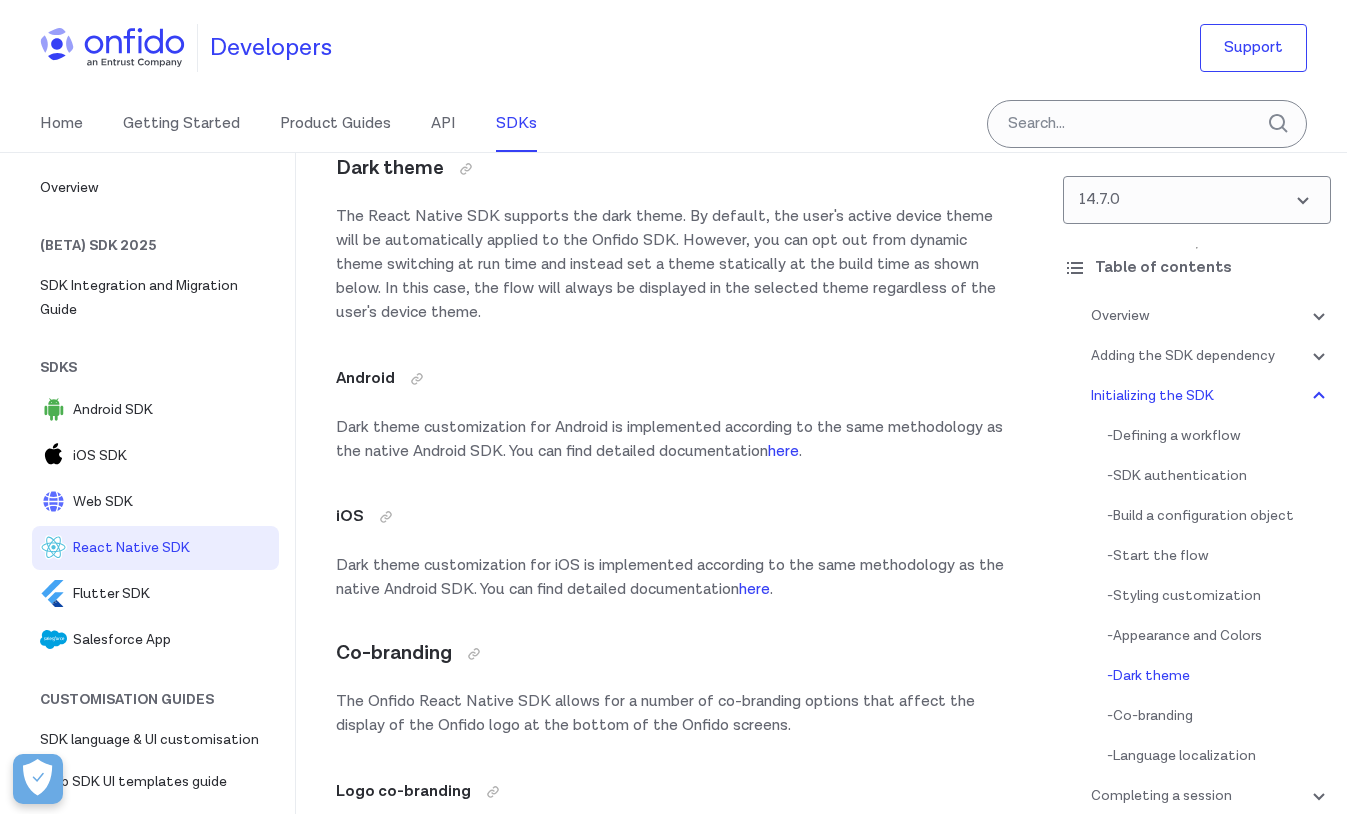 scroll, scrollTop: 11944, scrollLeft: 0, axis: vertical 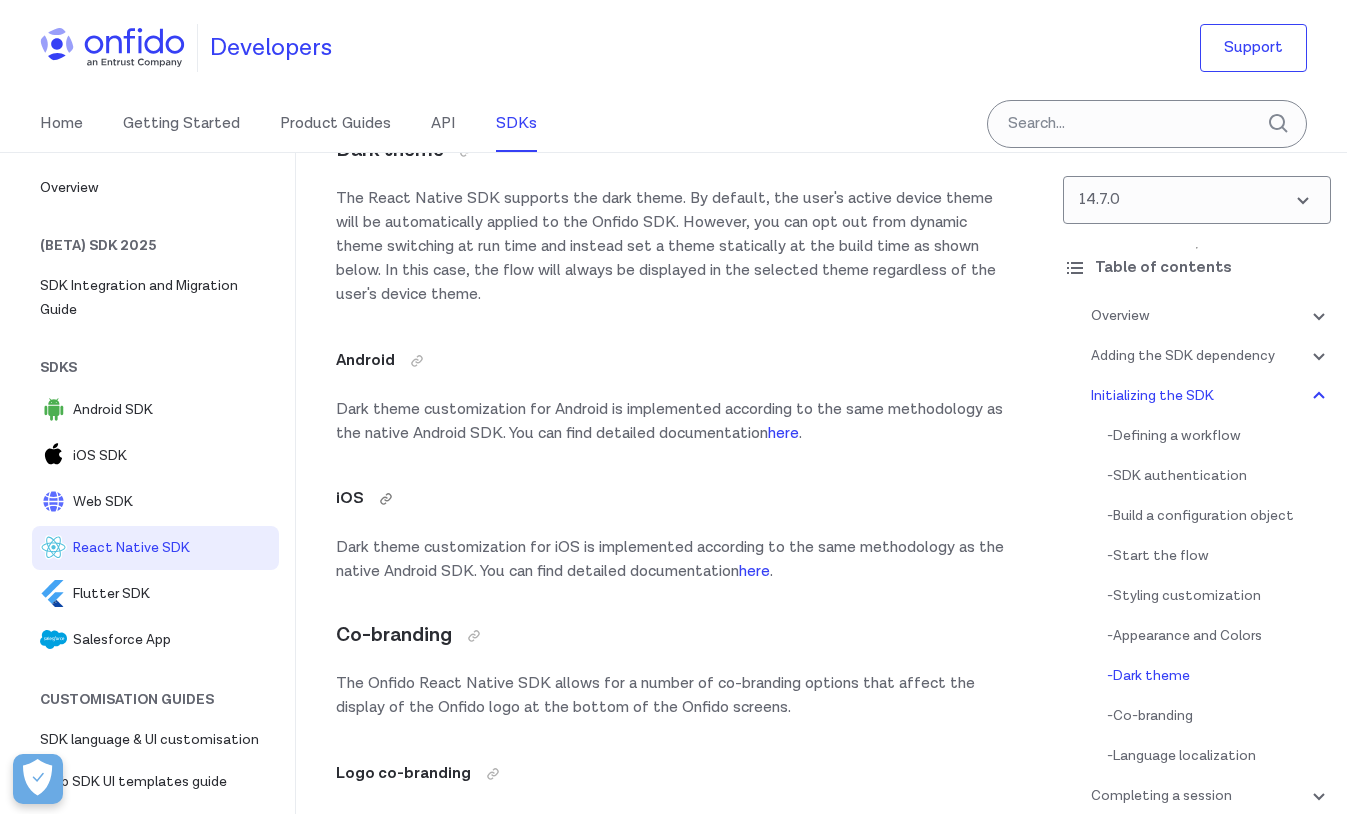 click on "iOS" at bounding box center [671, 499] 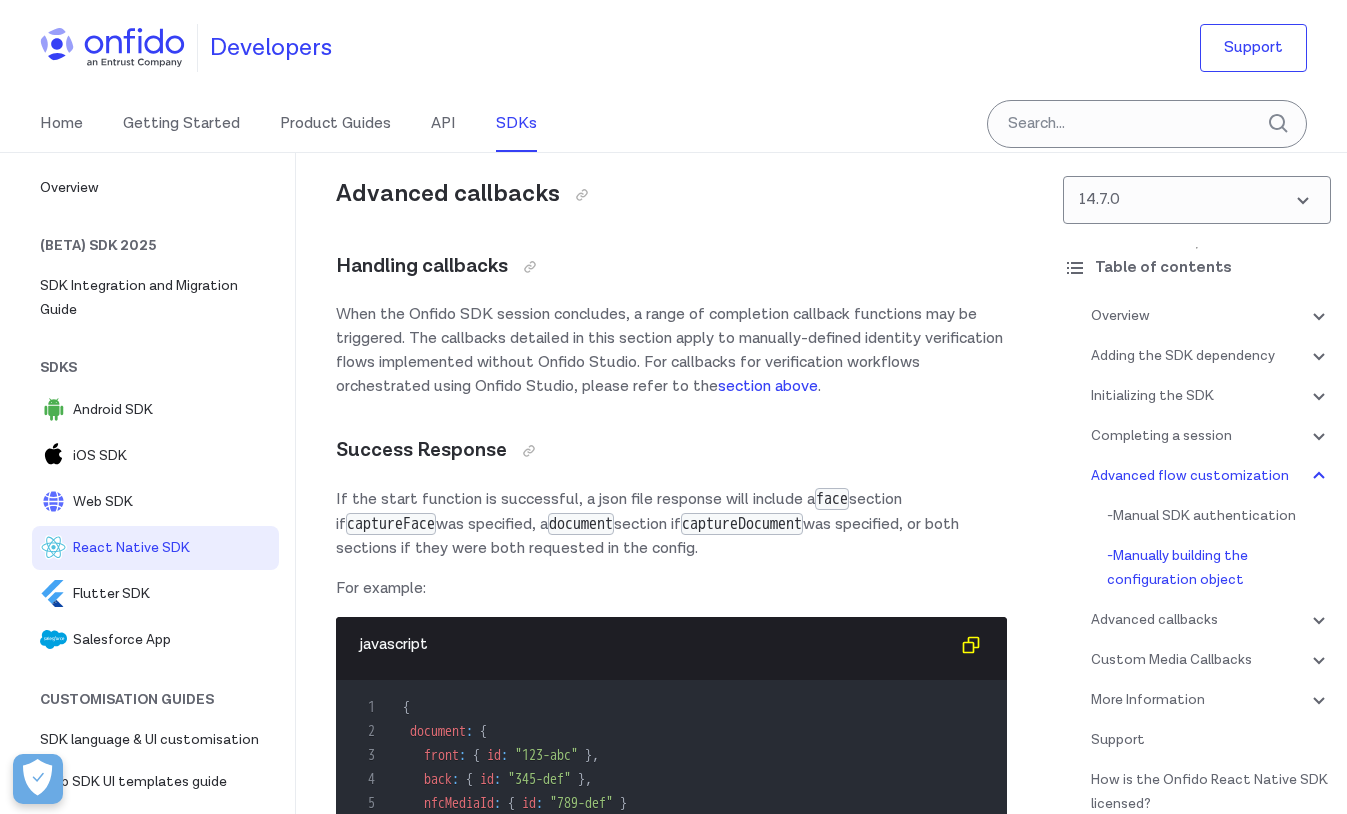 scroll, scrollTop: 19679, scrollLeft: 0, axis: vertical 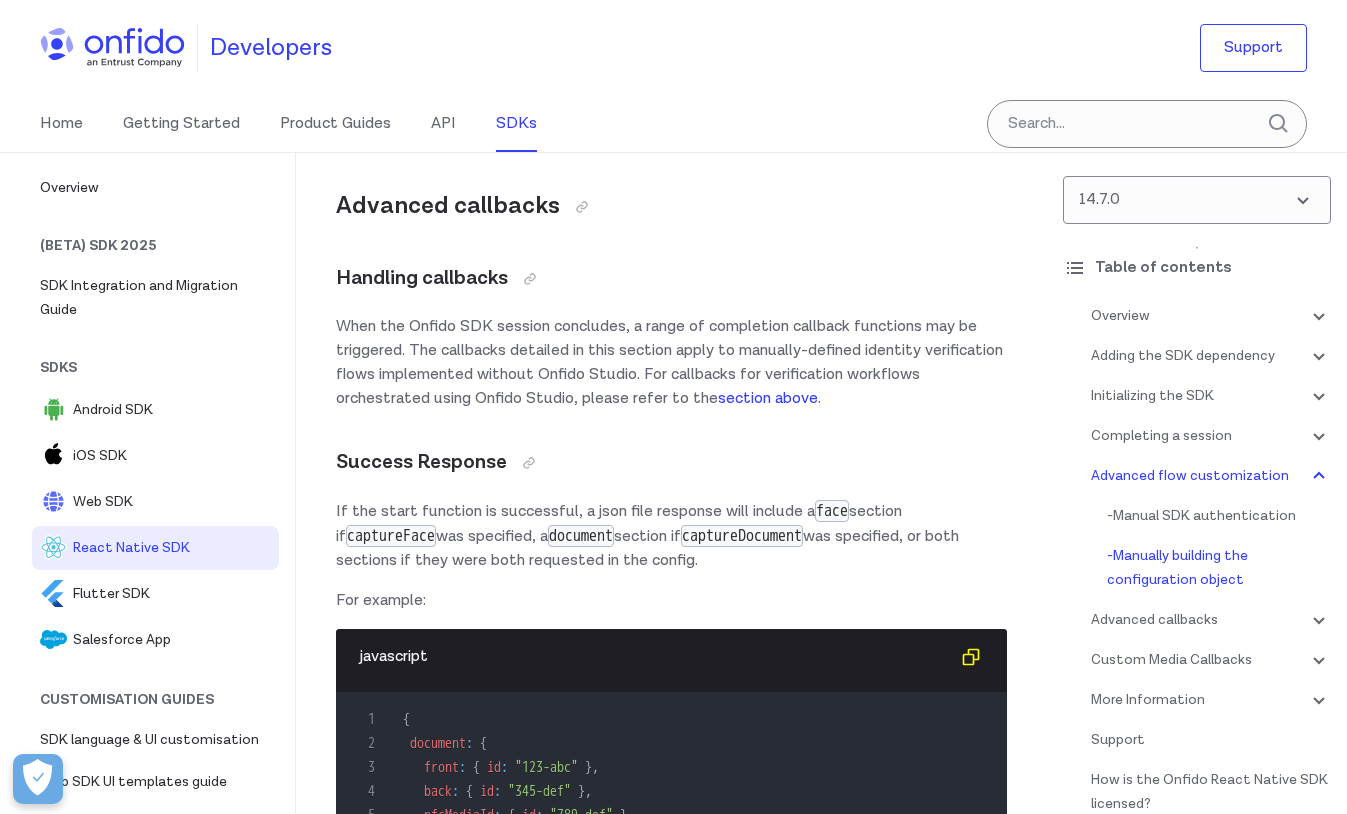 click on "OnfidoTheme" at bounding box center [482, 125] 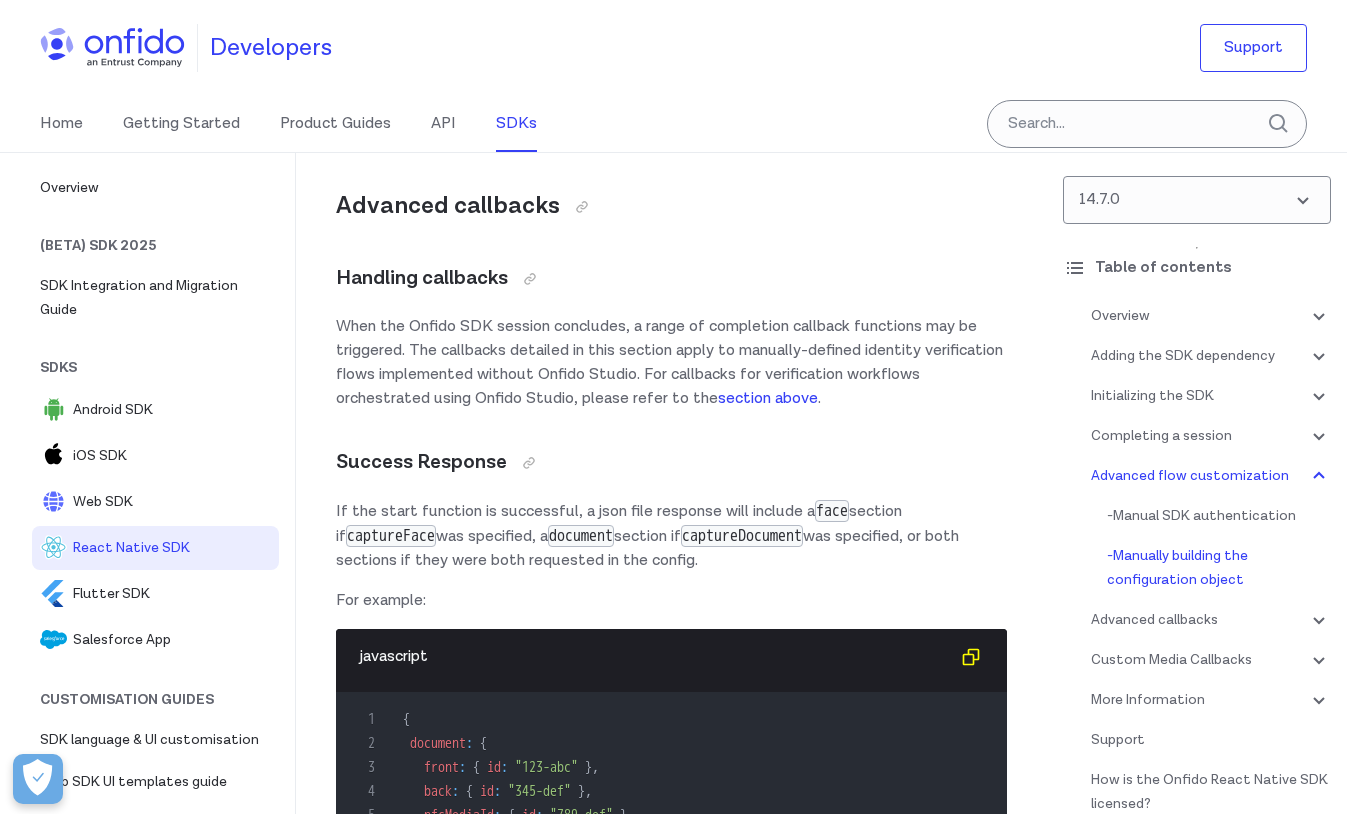 scroll, scrollTop: 19670, scrollLeft: 0, axis: vertical 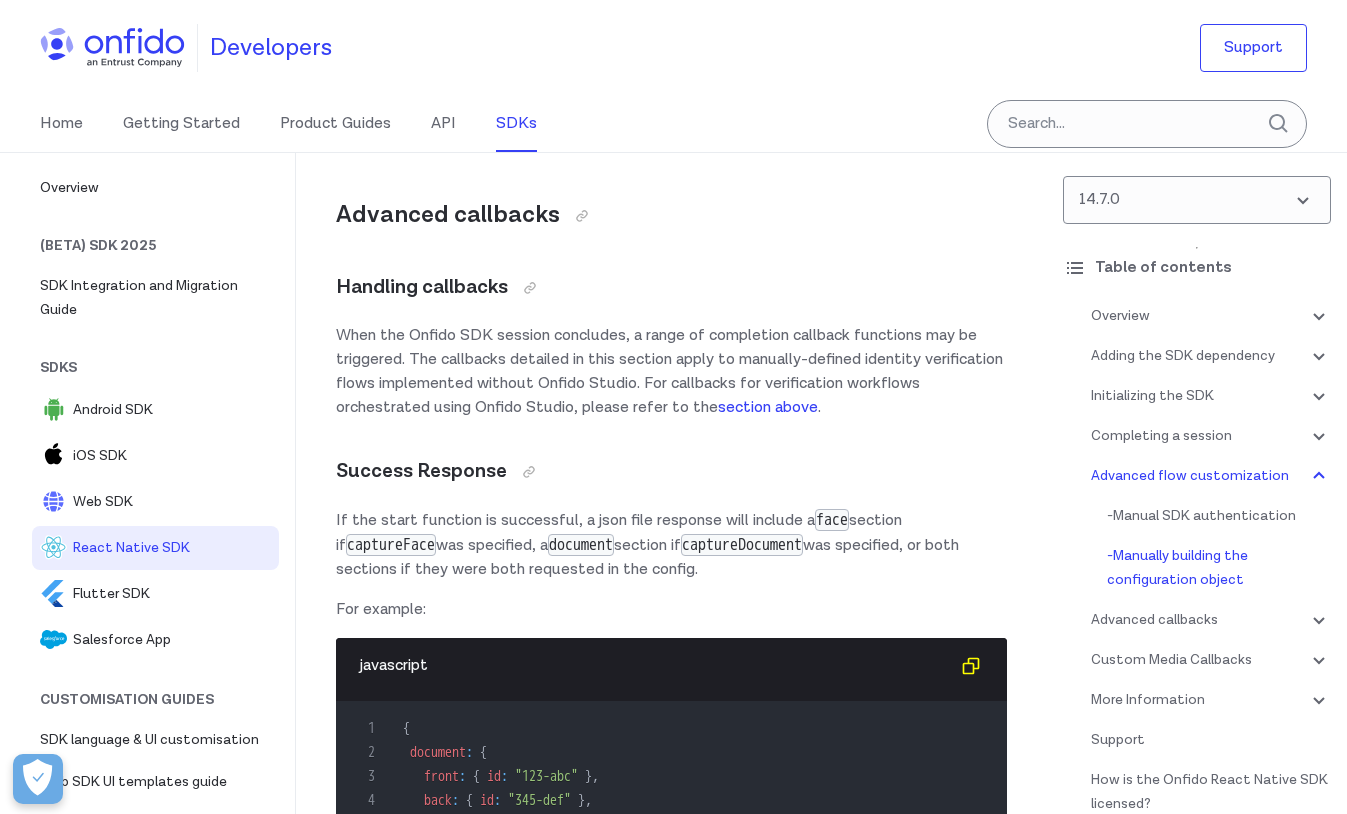 click on "documented above" at bounding box center (858, 109) 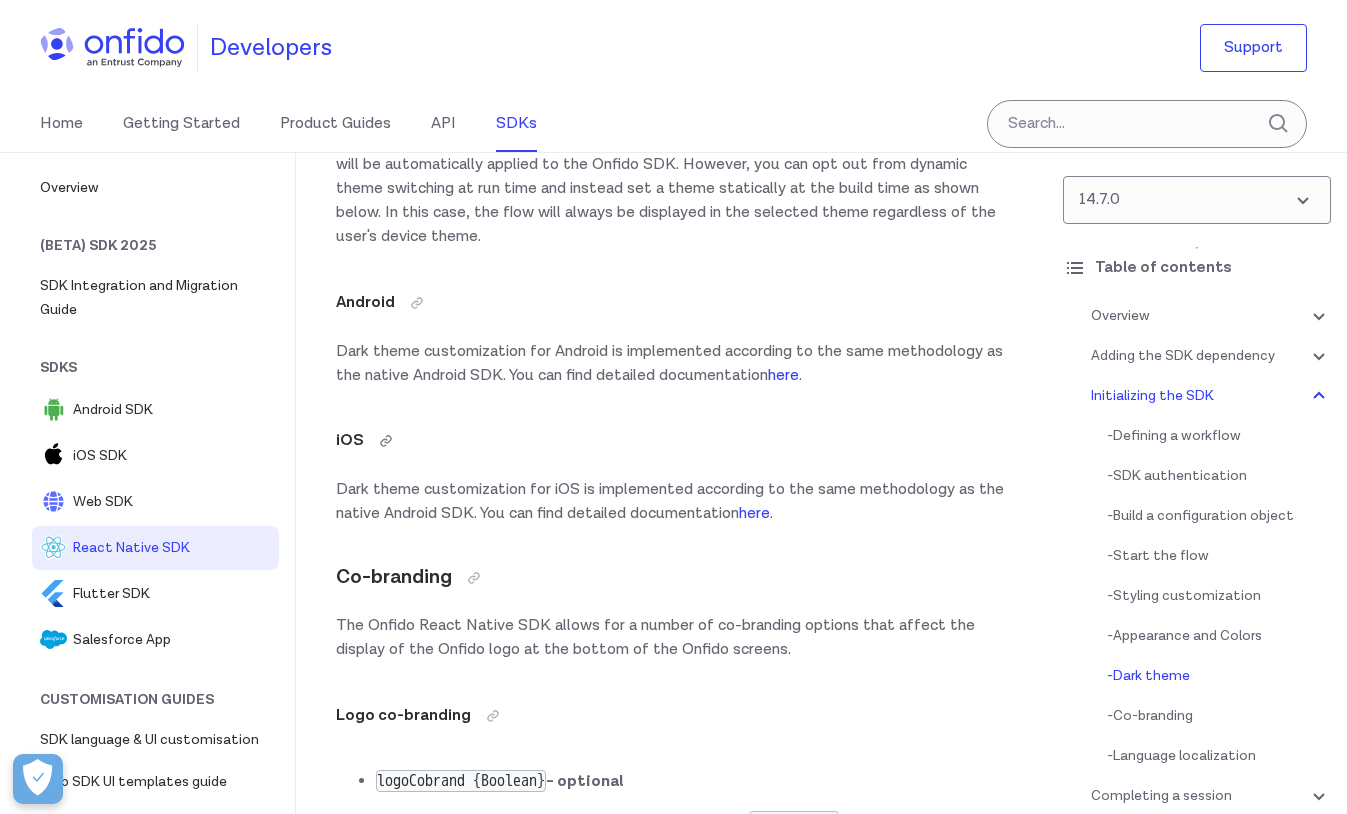 scroll, scrollTop: 12073, scrollLeft: 0, axis: vertical 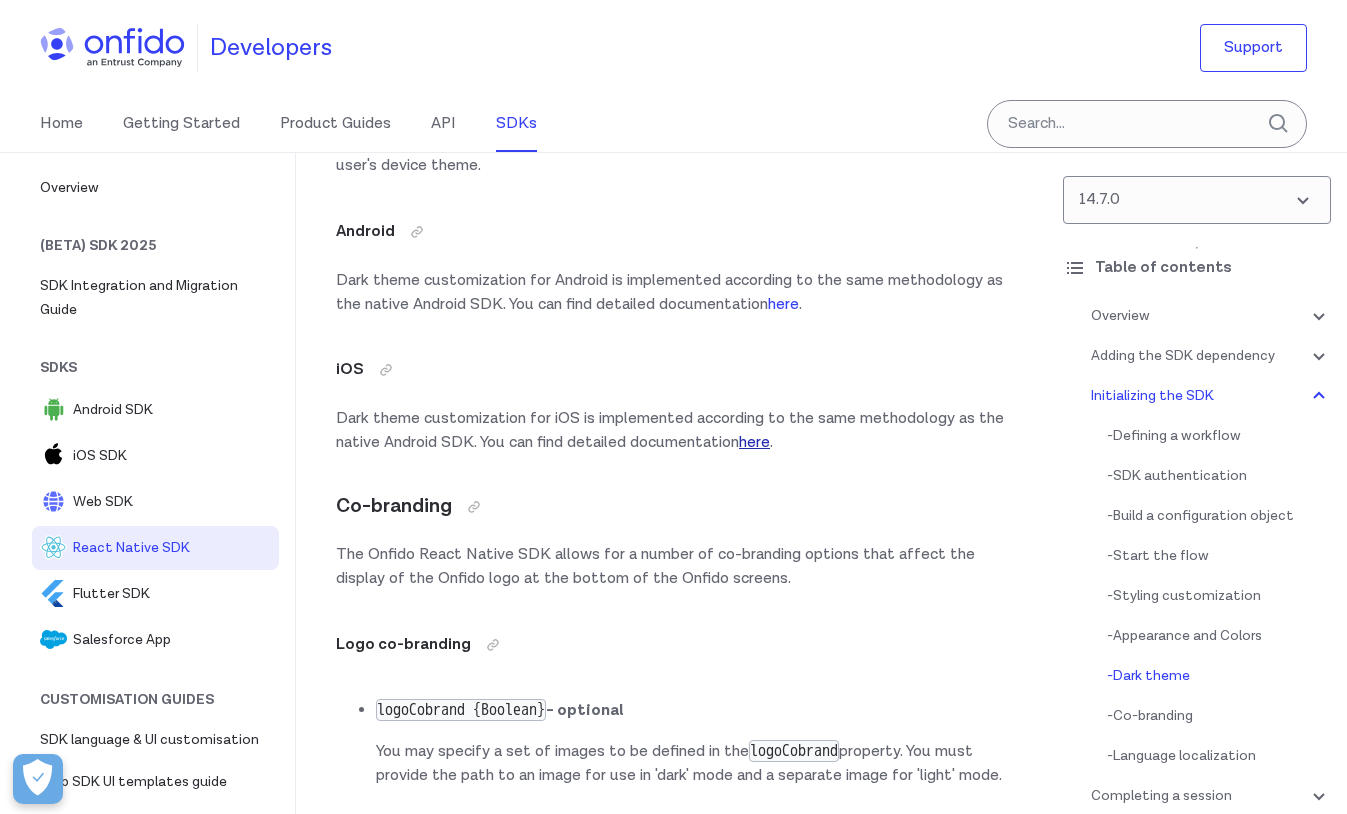 click on "here" at bounding box center [754, 442] 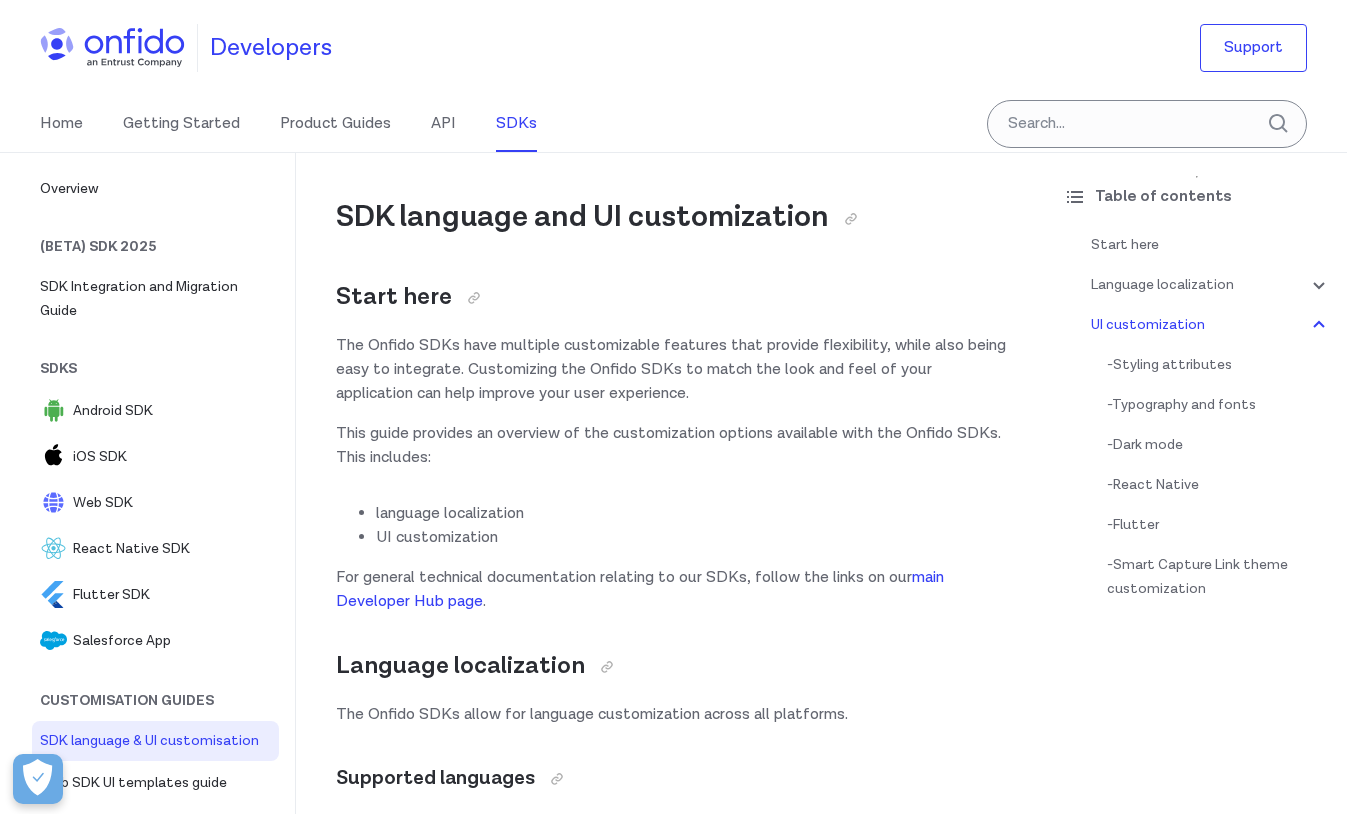 scroll, scrollTop: 4090, scrollLeft: 0, axis: vertical 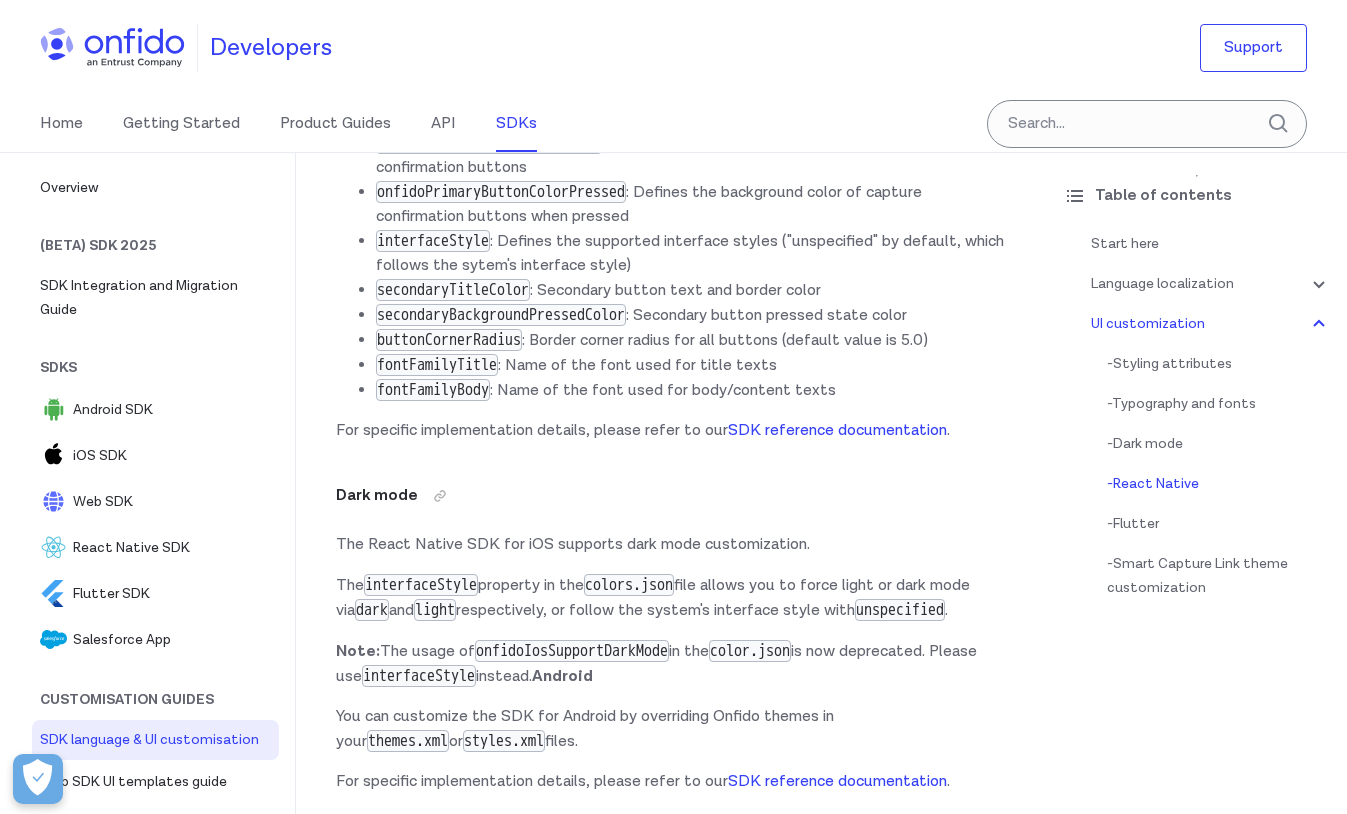 click on "fontFamilyBody : Name of the font used for body/content texts" at bounding box center (691, 390) 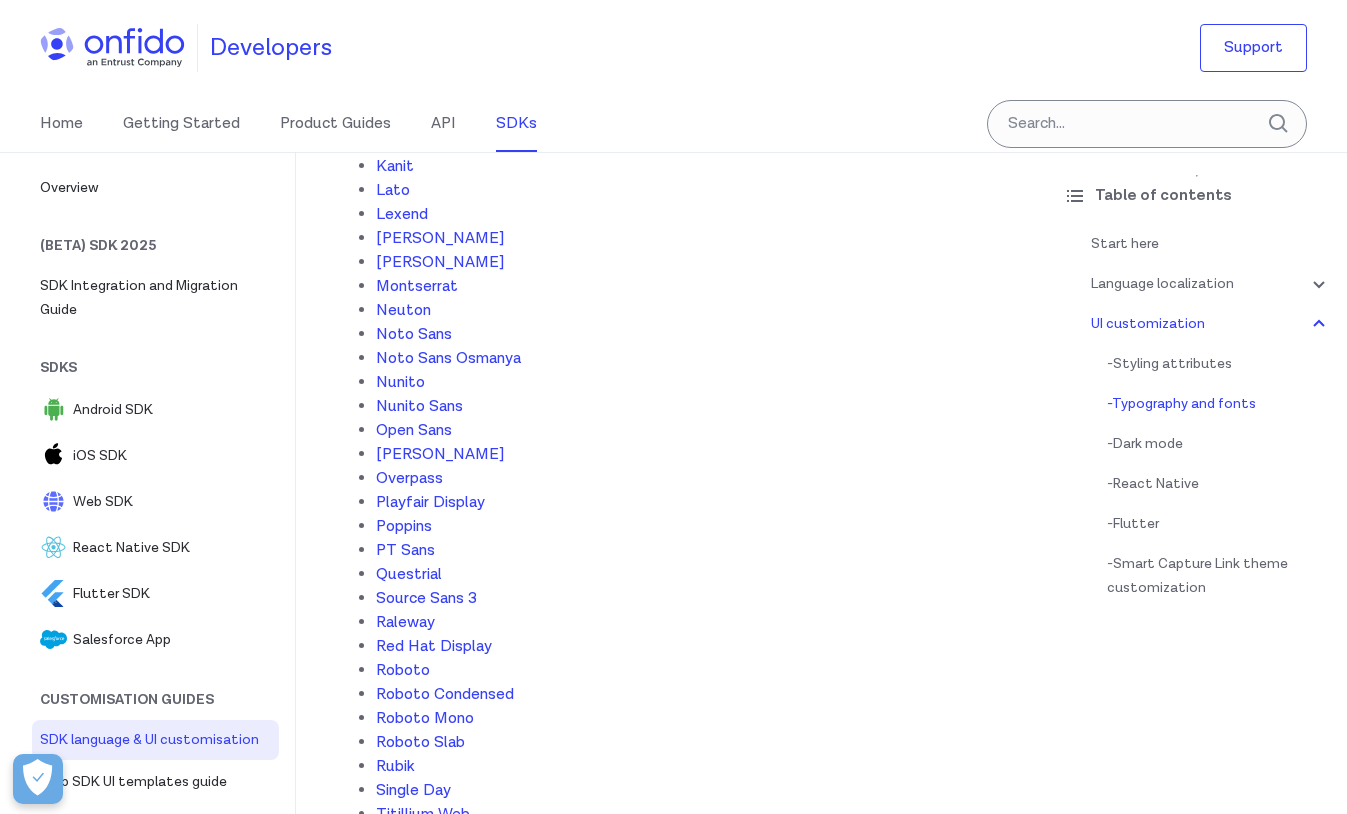 scroll, scrollTop: 15733, scrollLeft: 0, axis: vertical 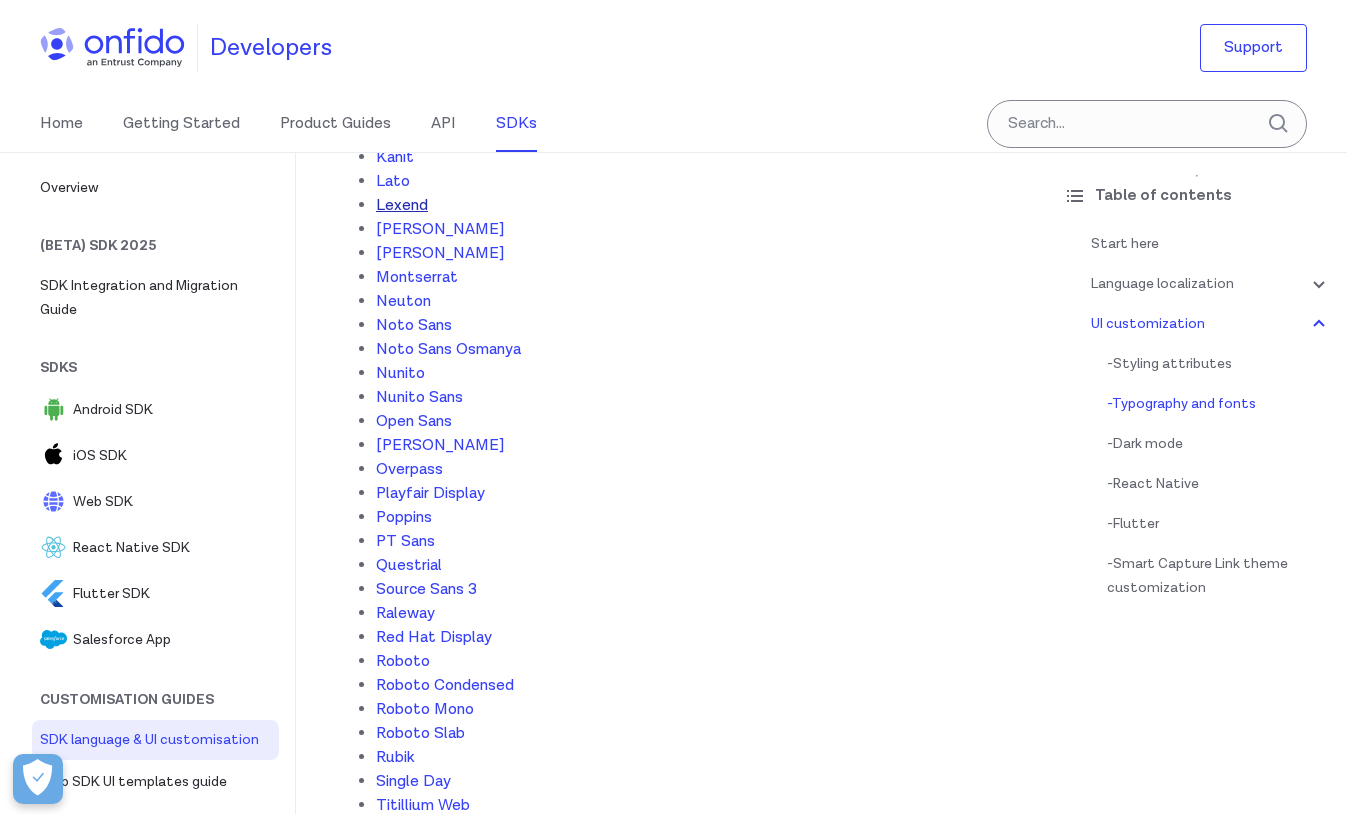 click on "Lexend" at bounding box center [402, 205] 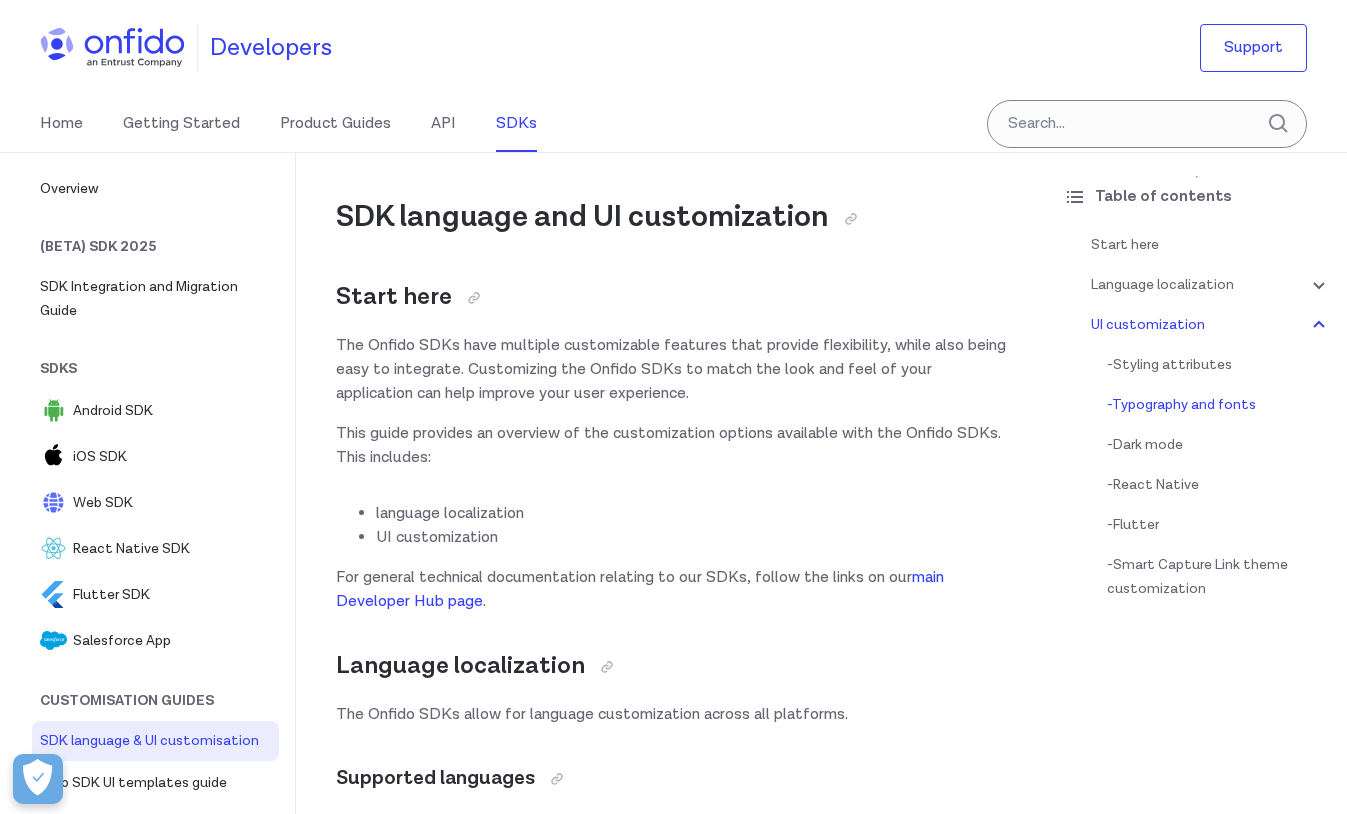 scroll, scrollTop: 15729, scrollLeft: 0, axis: vertical 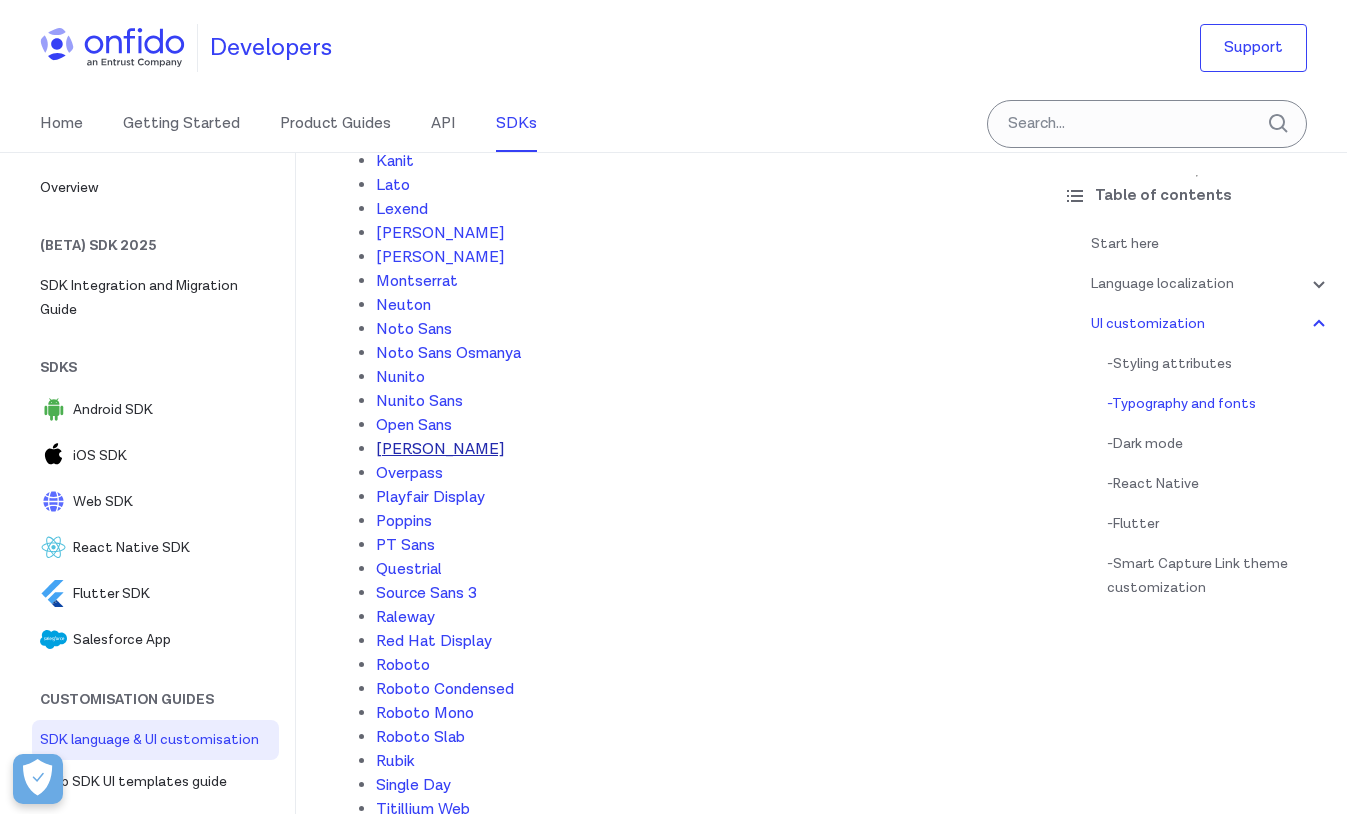 click on "[PERSON_NAME]" at bounding box center (440, 449) 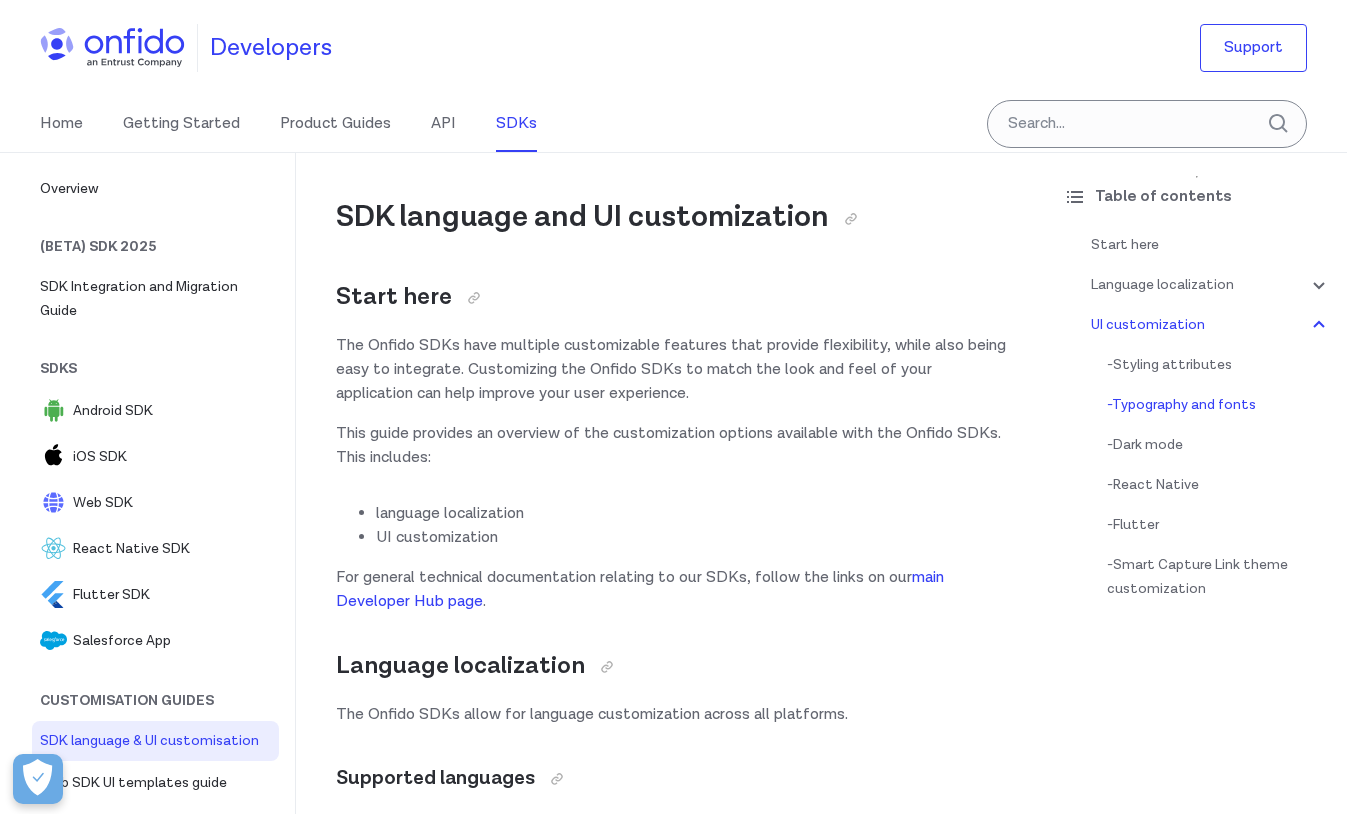 scroll, scrollTop: 15815, scrollLeft: 0, axis: vertical 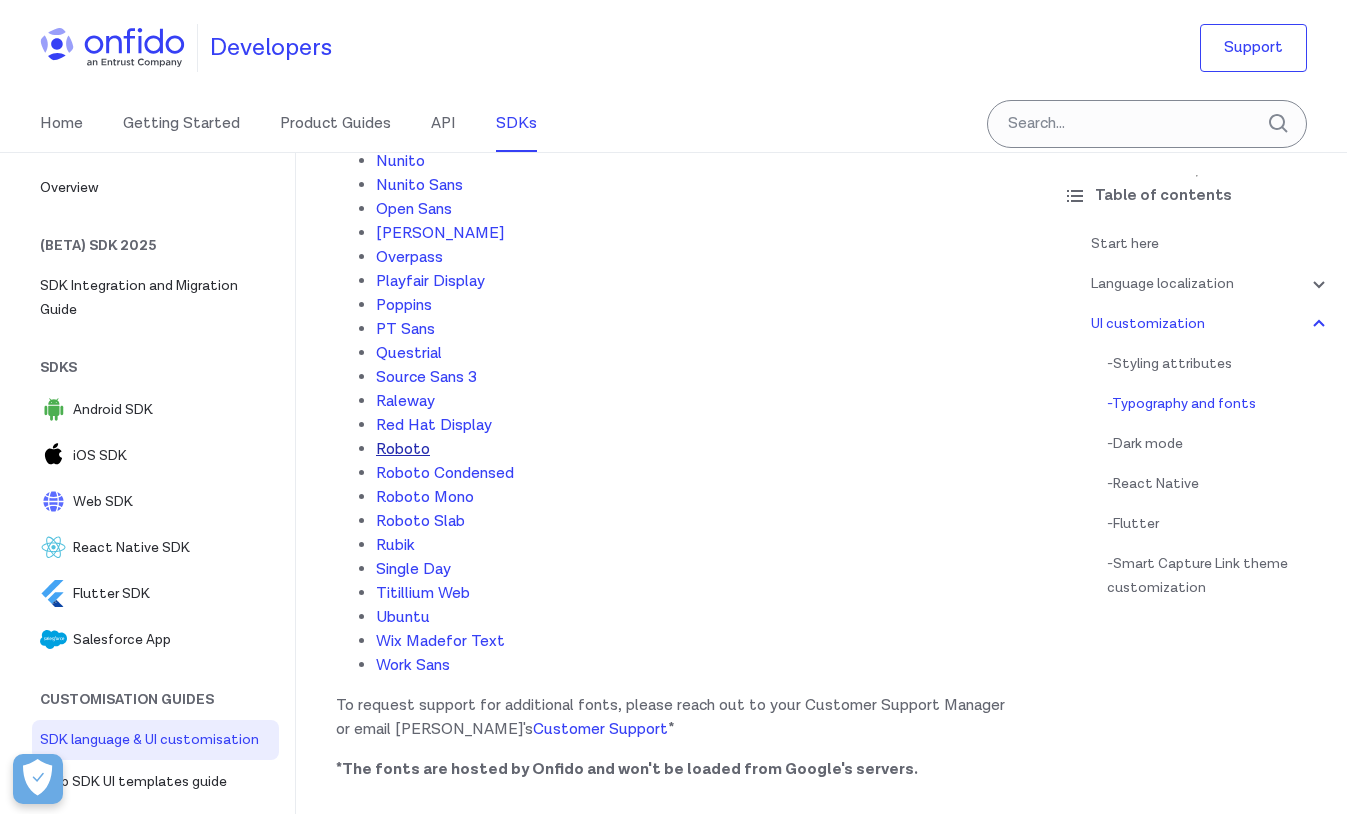 click on "Roboto" at bounding box center [403, 449] 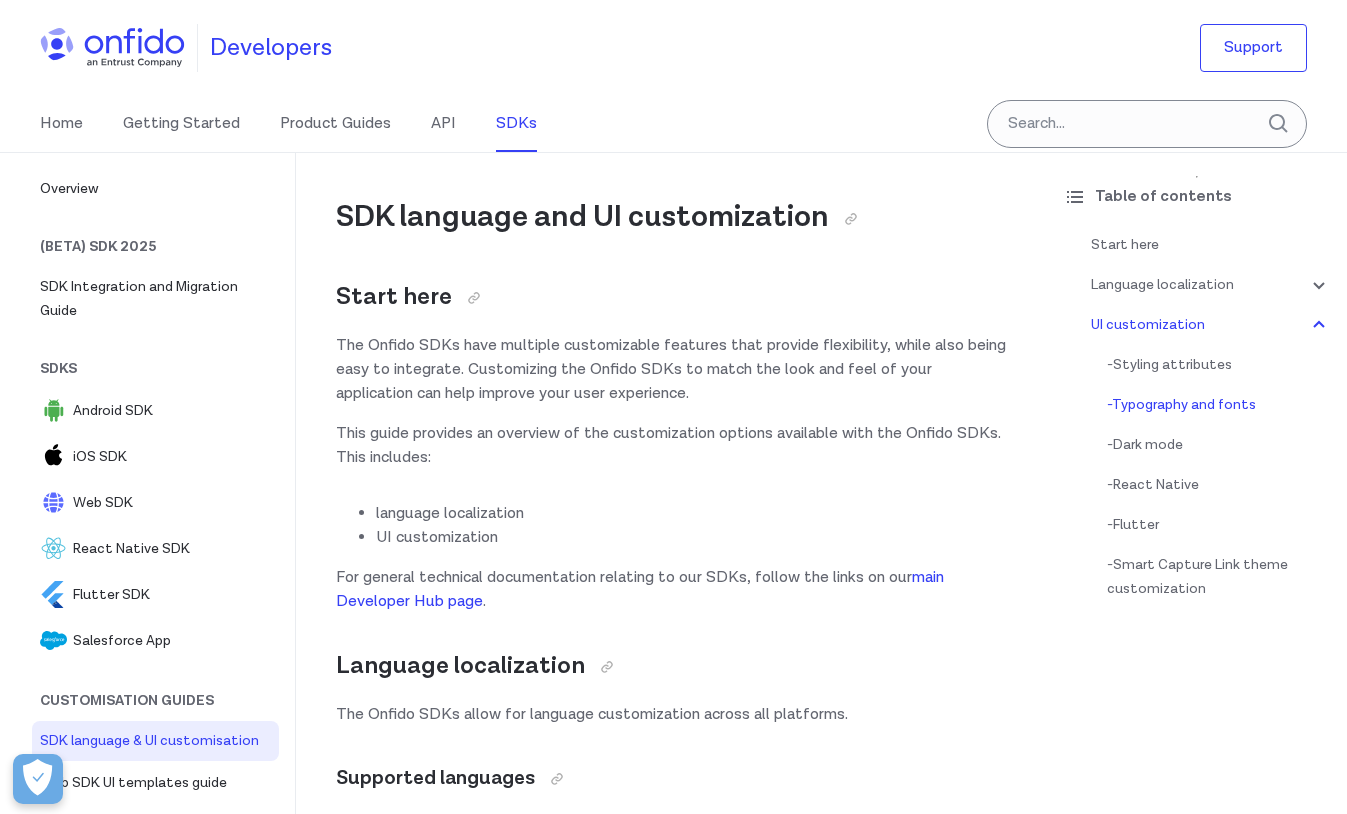 scroll, scrollTop: 16023, scrollLeft: 0, axis: vertical 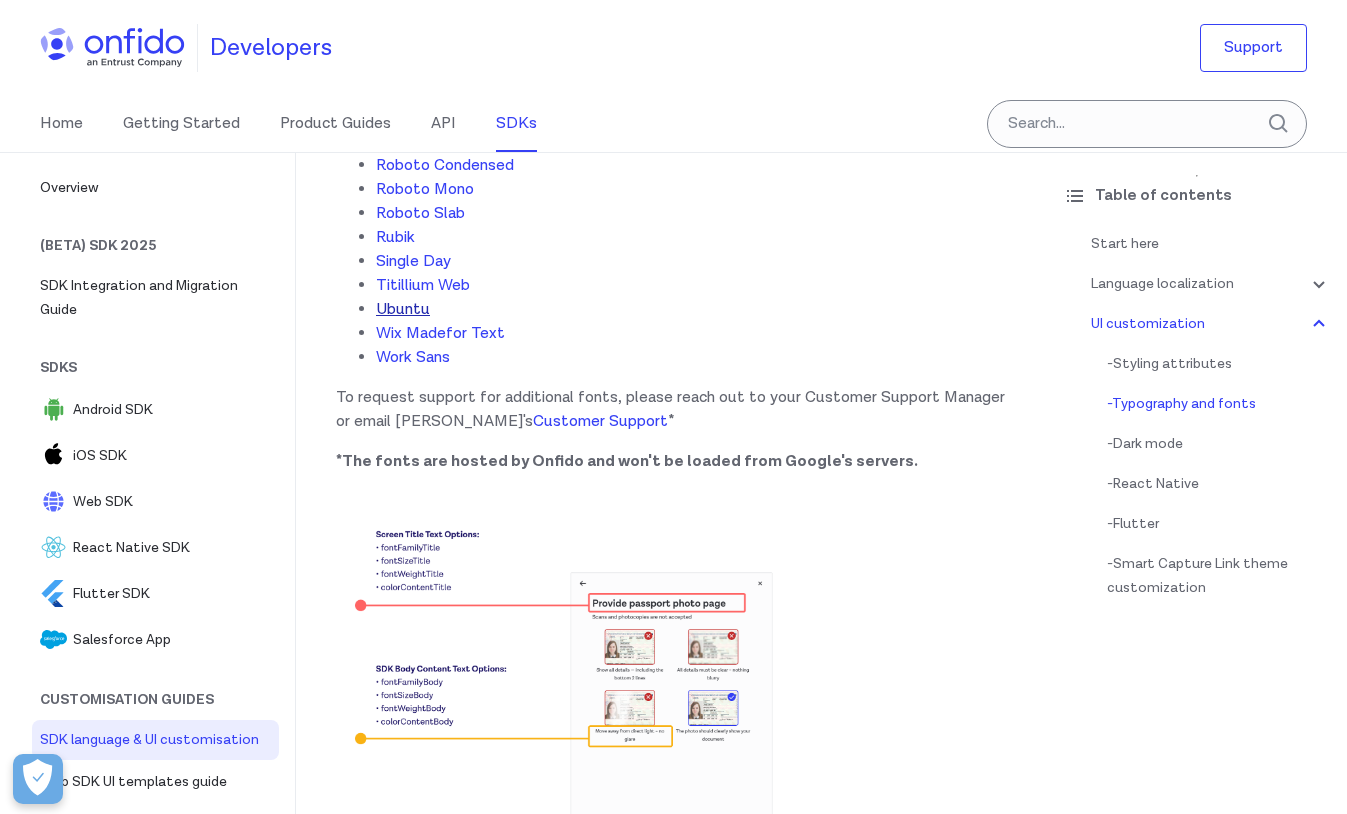click on "Ubuntu" at bounding box center (403, 309) 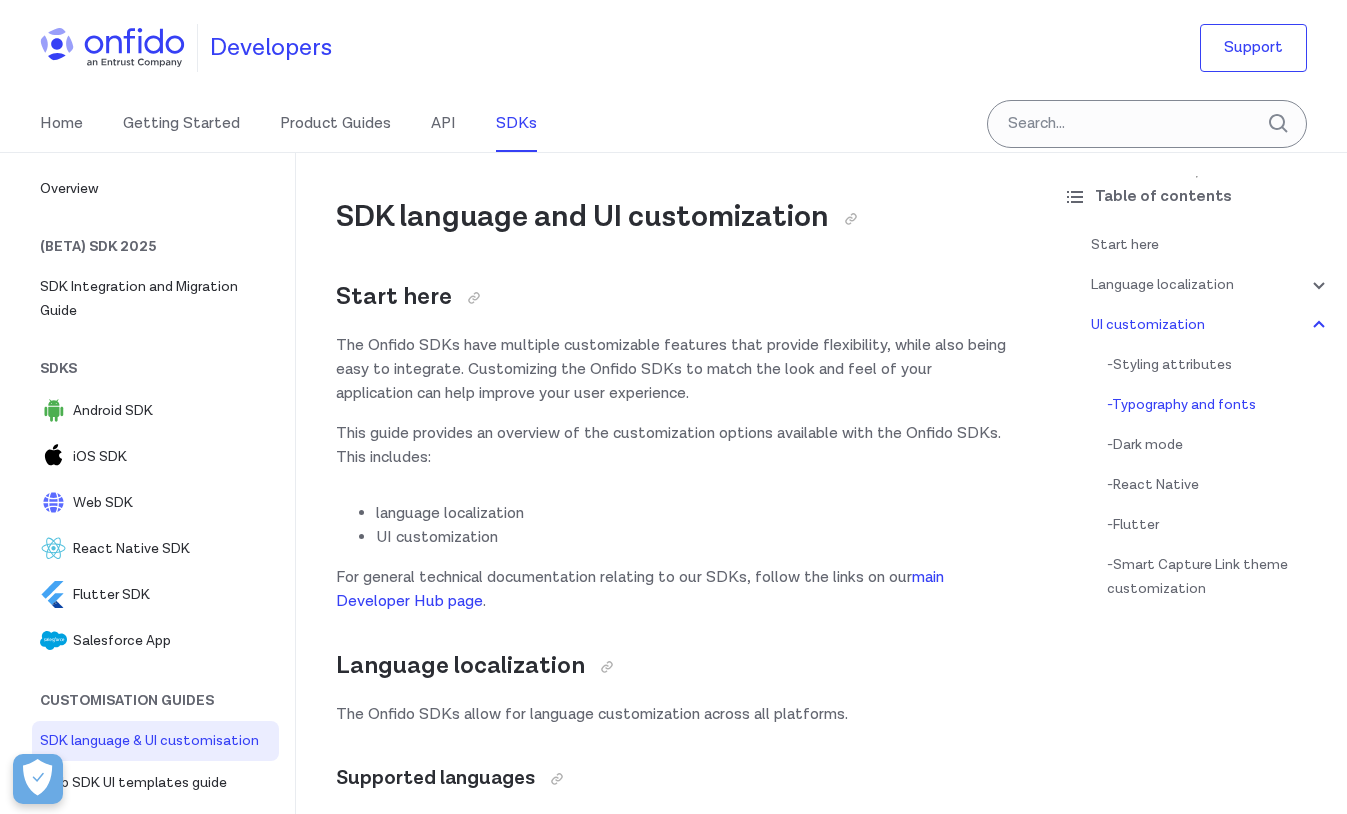 scroll, scrollTop: 16252, scrollLeft: 0, axis: vertical 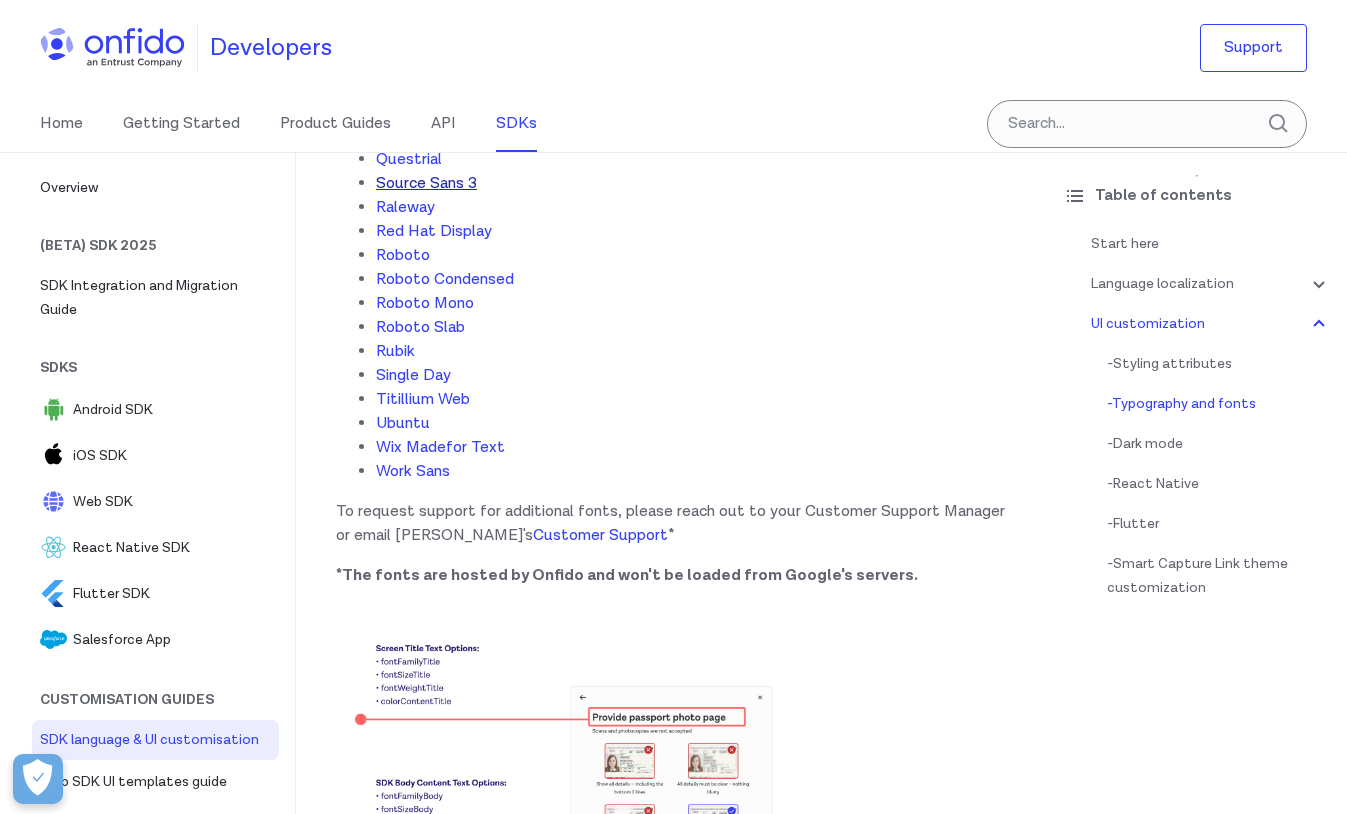 click on "Source Sans 3" at bounding box center (426, 183) 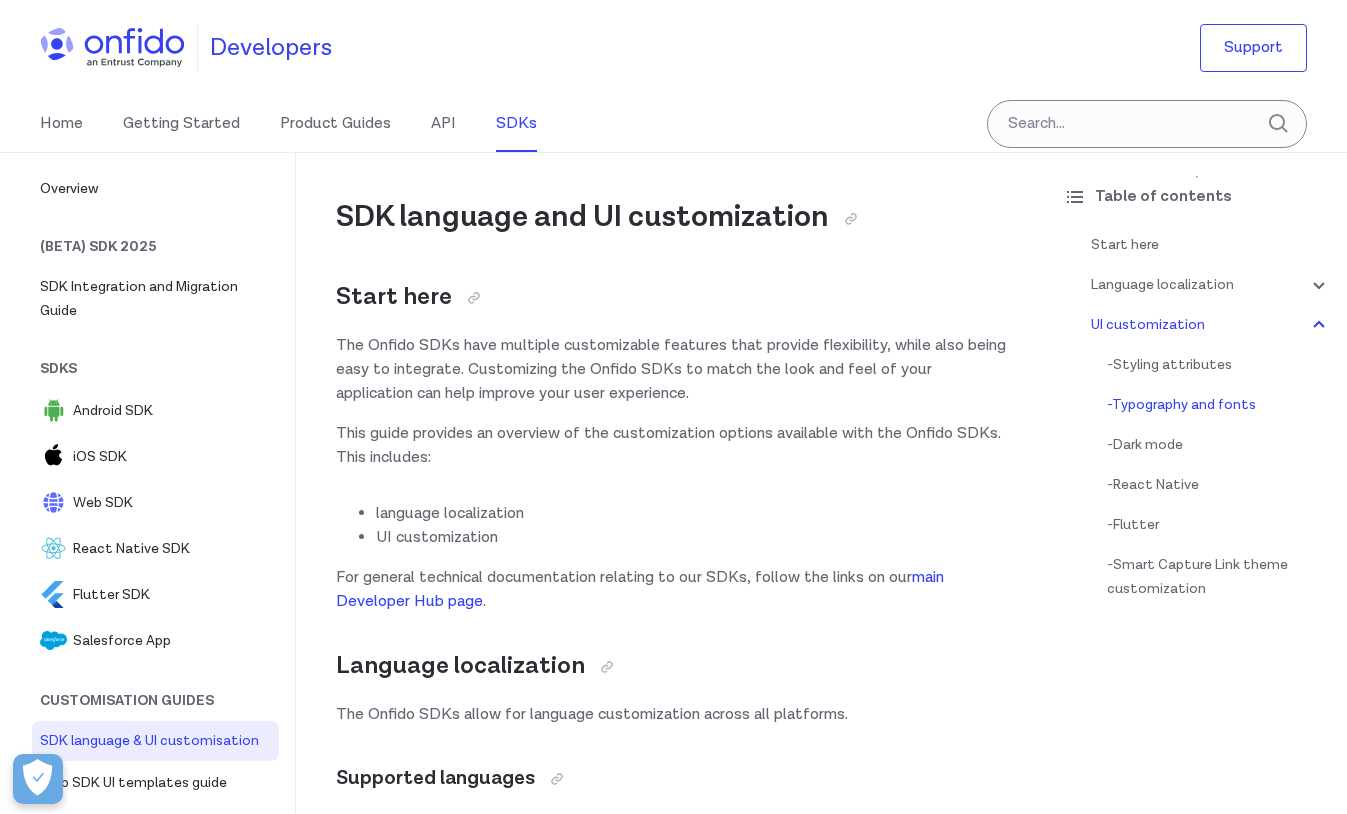 scroll, scrollTop: 16089, scrollLeft: 0, axis: vertical 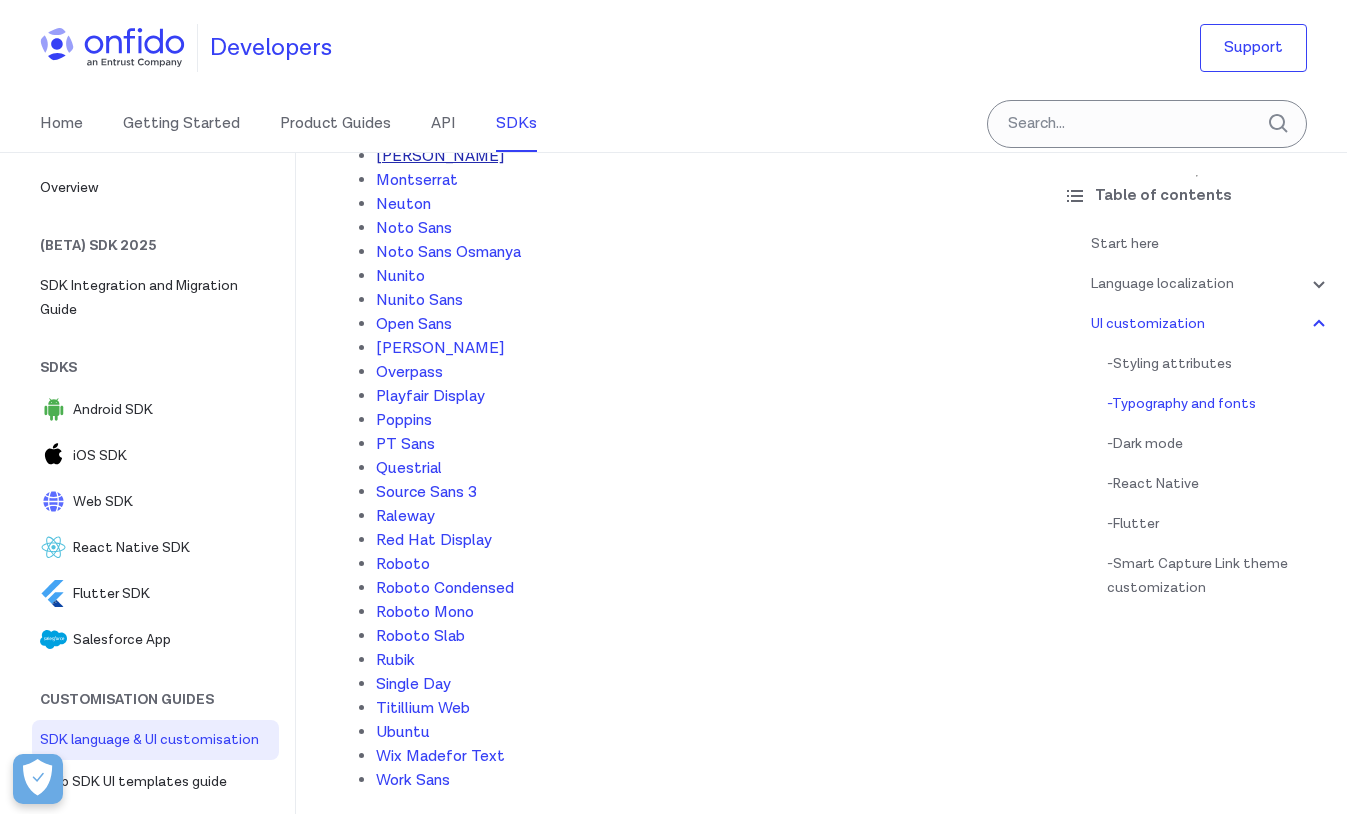 click on "[PERSON_NAME]" at bounding box center (440, 156) 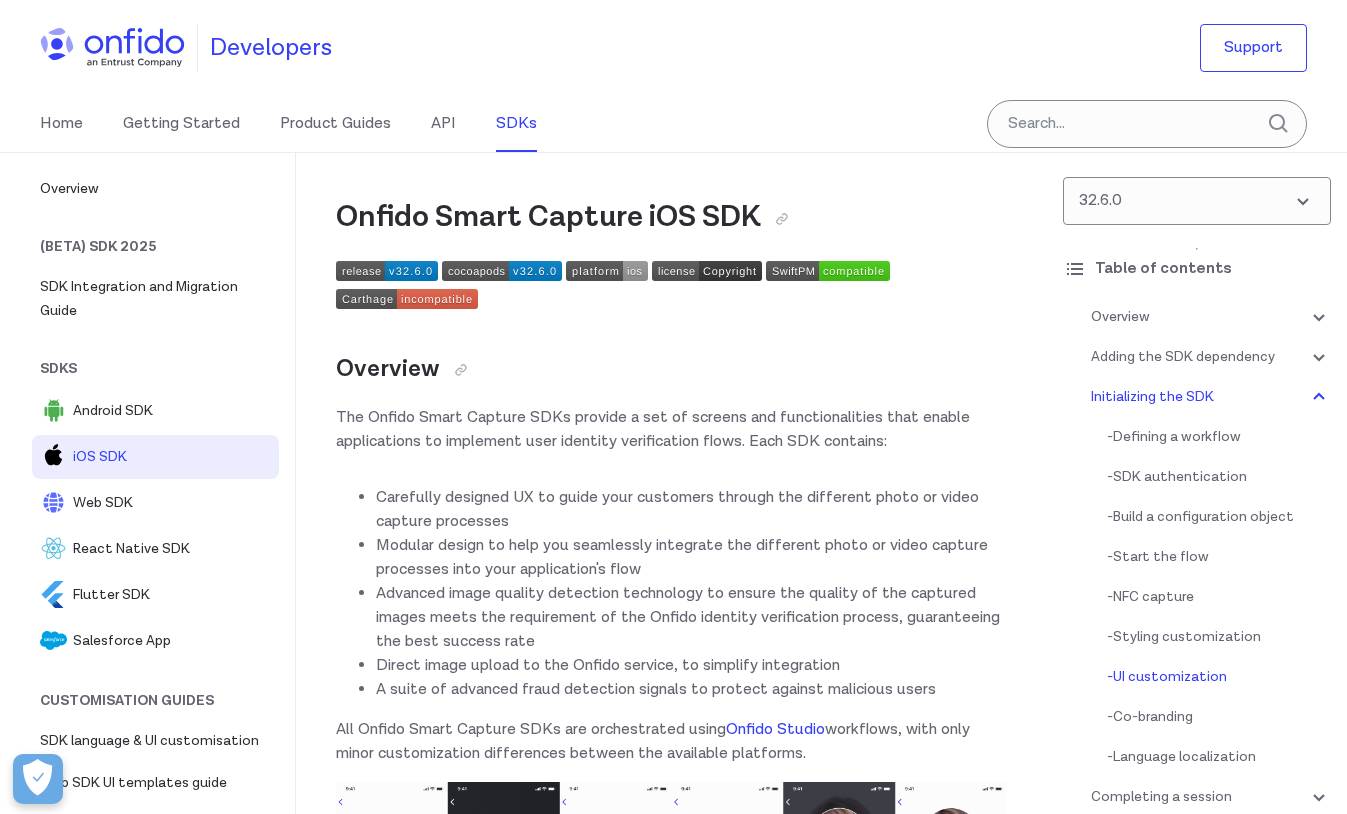 scroll, scrollTop: 9604, scrollLeft: 0, axis: vertical 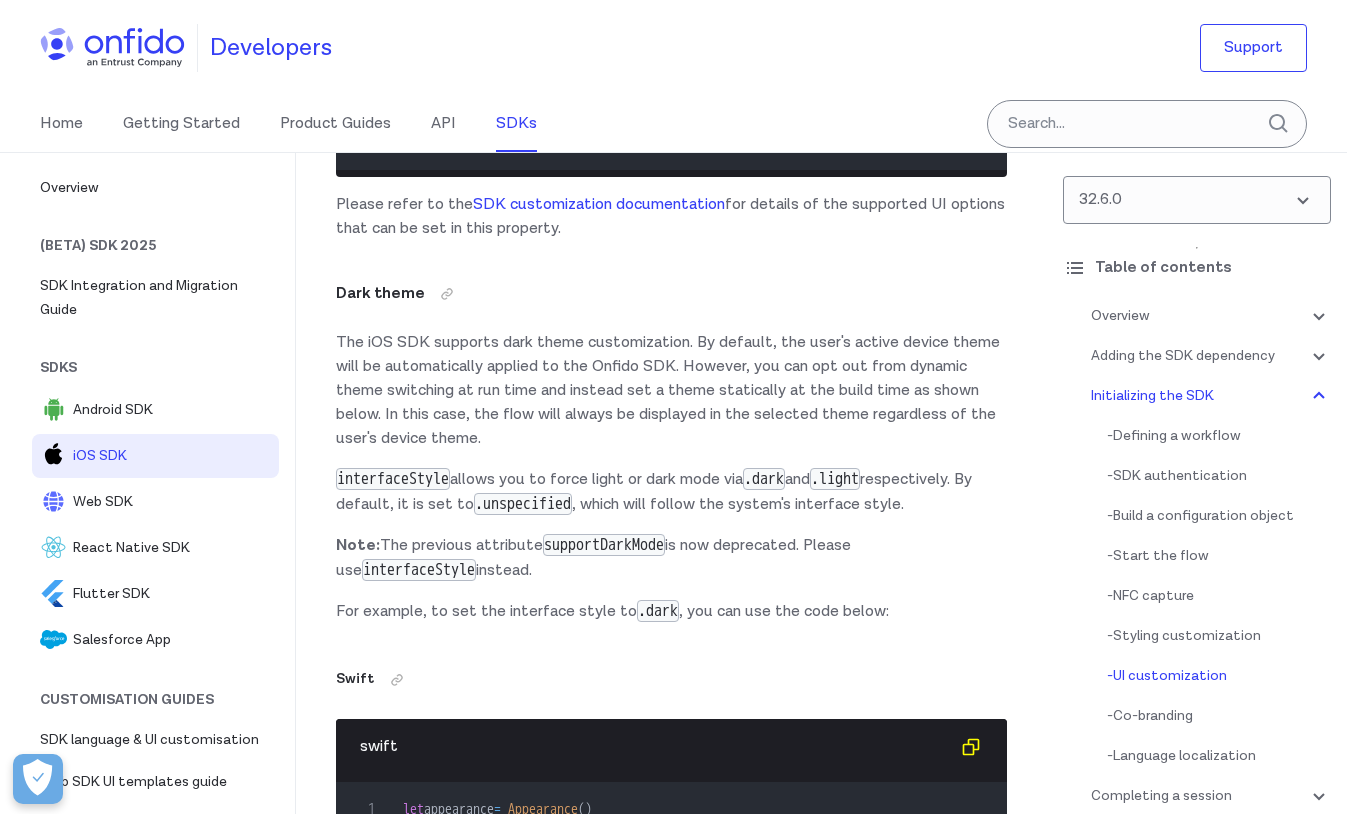 click on "The iOS SDK supports dark theme customization. By default, the user's active device theme will be automatically applied to the Onfido SDK. However, you can opt out from dynamic theme switching at run time and instead set a theme statically at the build time as shown below. In this case, the flow will always be displayed in the selected theme regardless of the user's device theme." at bounding box center (671, 391) 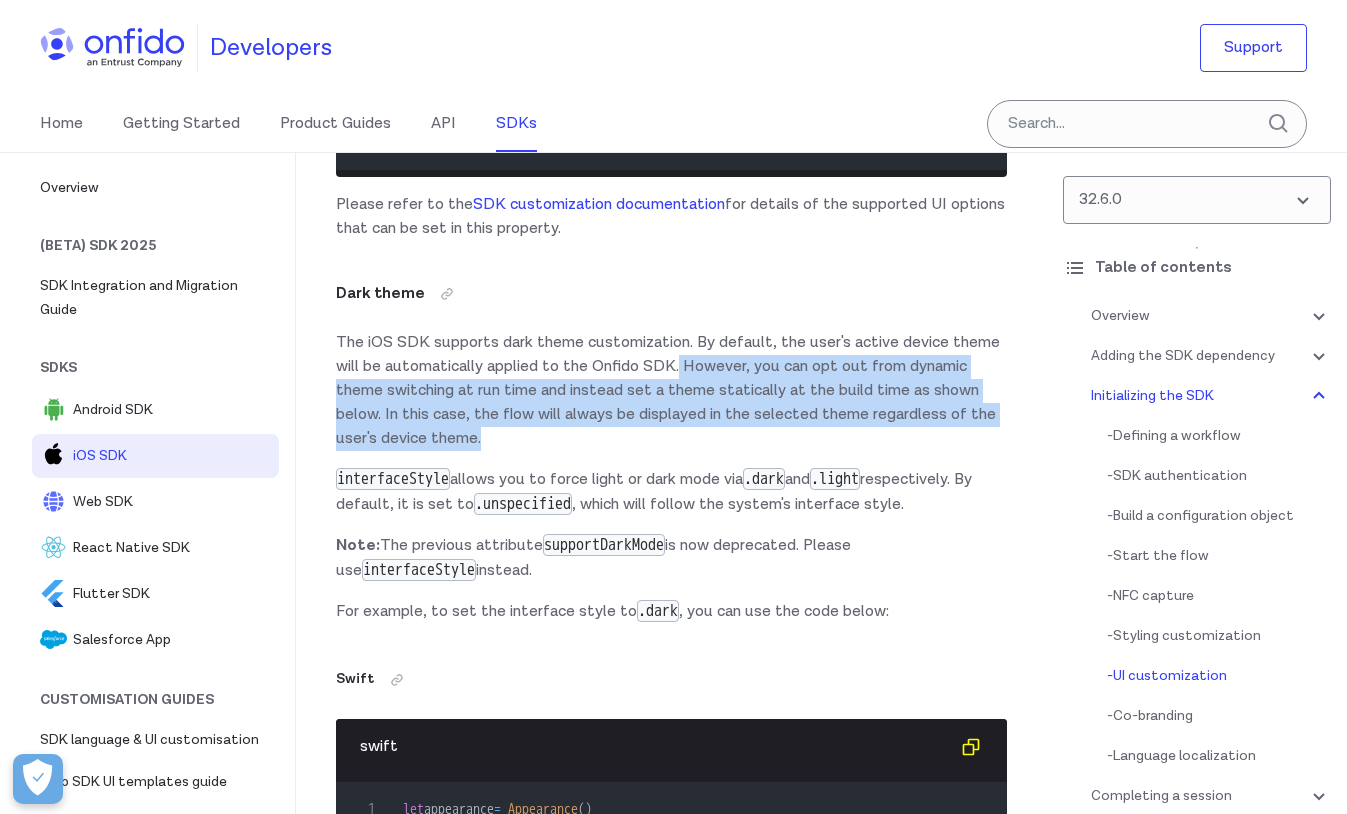 drag, startPoint x: 683, startPoint y: 412, endPoint x: 498, endPoint y: 493, distance: 201.95544 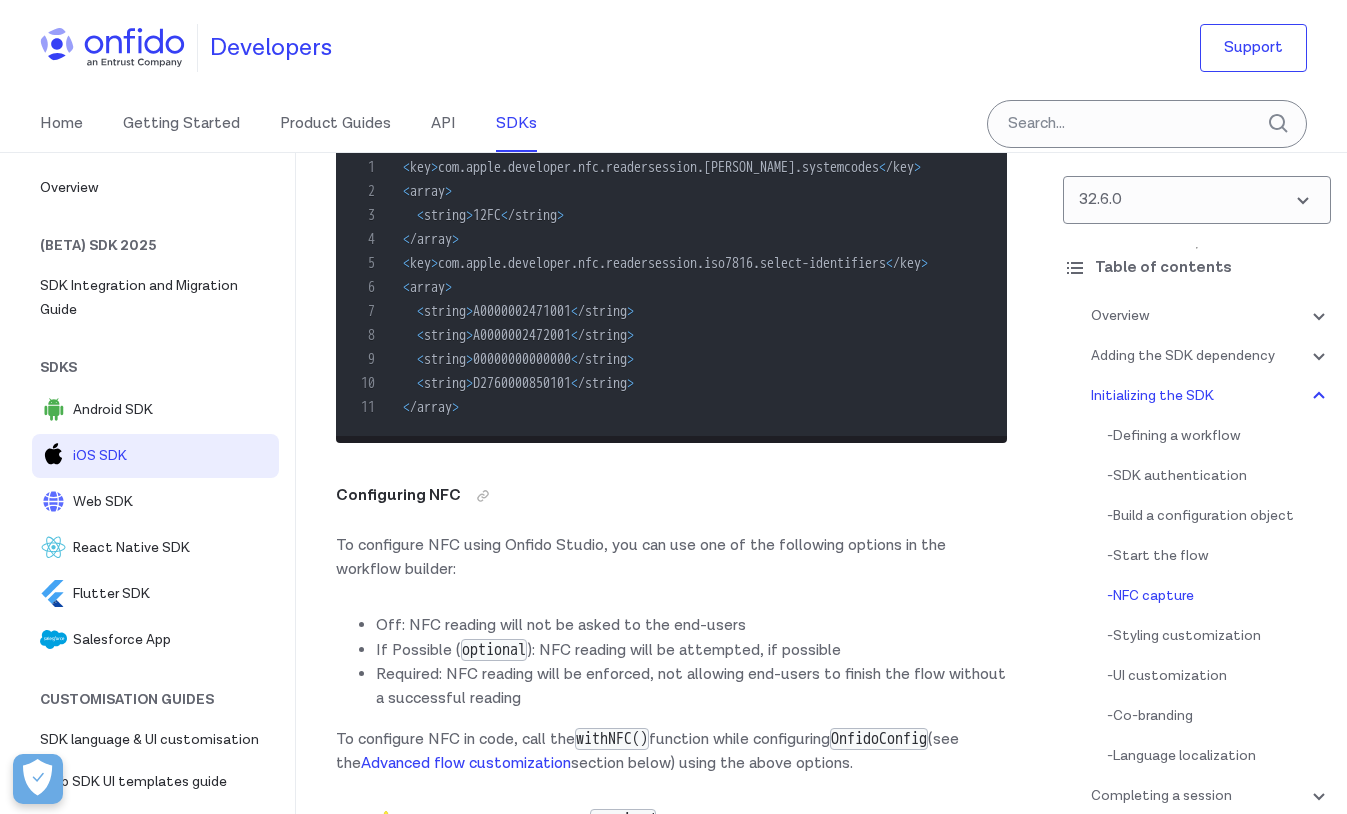 scroll, scrollTop: 7888, scrollLeft: 0, axis: vertical 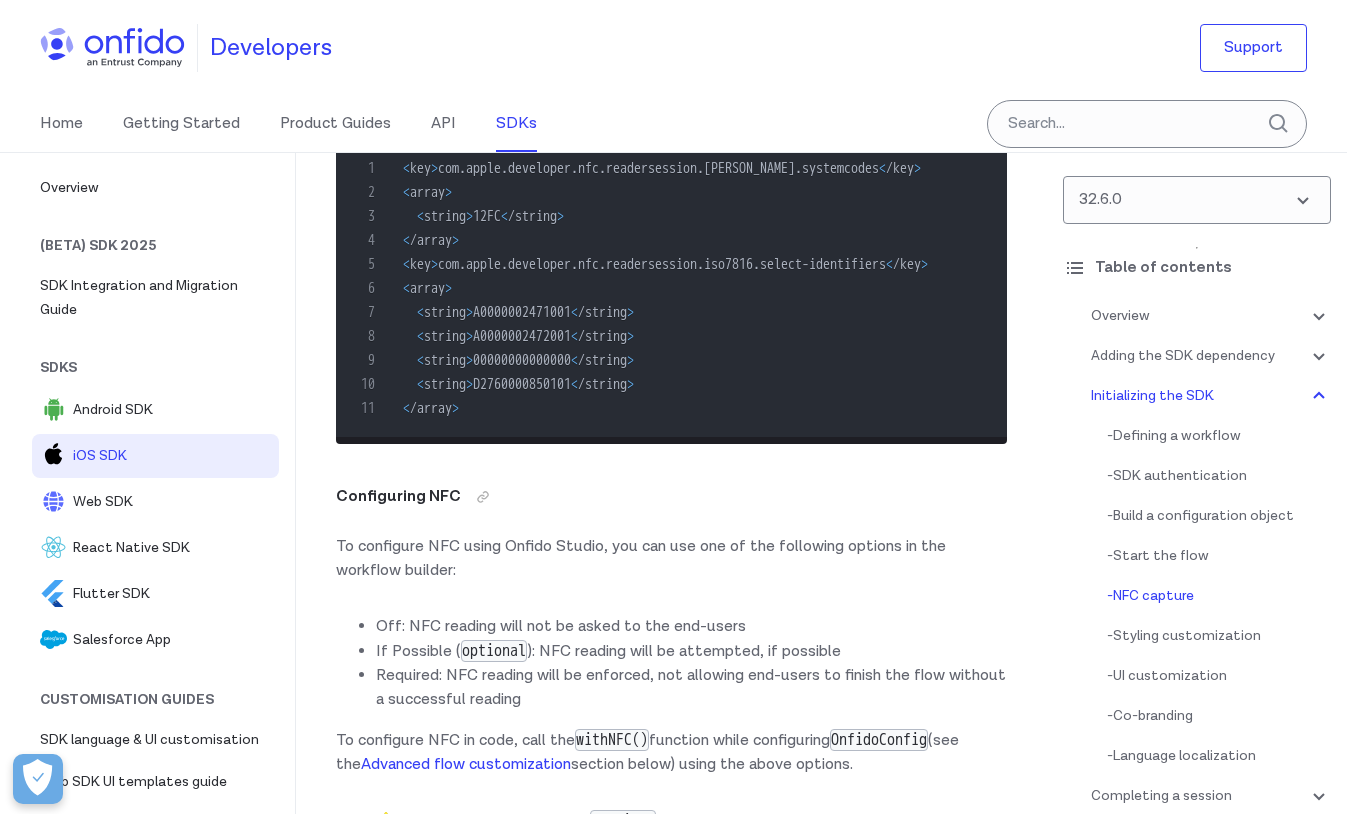 click on "Onfido Smart Capture iOS SDK
Overview
The Onfido Smart Capture SDKs provide a set of screens and functionalities that enable applications to implement user identity verification flows. Each SDK contains:
Carefully designed UX to guide your customers through the different photo or video capture processes
Modular design to help you seamlessly integrate the different photo or video capture processes into your application's flow
Advanced image quality detection technology to ensure the quality of the captured images meets the requirement of the
Onfido identity verification process, guaranteeing the best success rate
Direct image upload to the Onfido service, to simplify integration
A suite of advanced fraud detection signals to protect against malicious users
All Onfido Smart Capture SDKs are orchestrated using  Onfido Studio  workflows, with only minor customization differences between the available platforms.
Environments and testing with the SDK
SDK token ." at bounding box center [671, 23257] 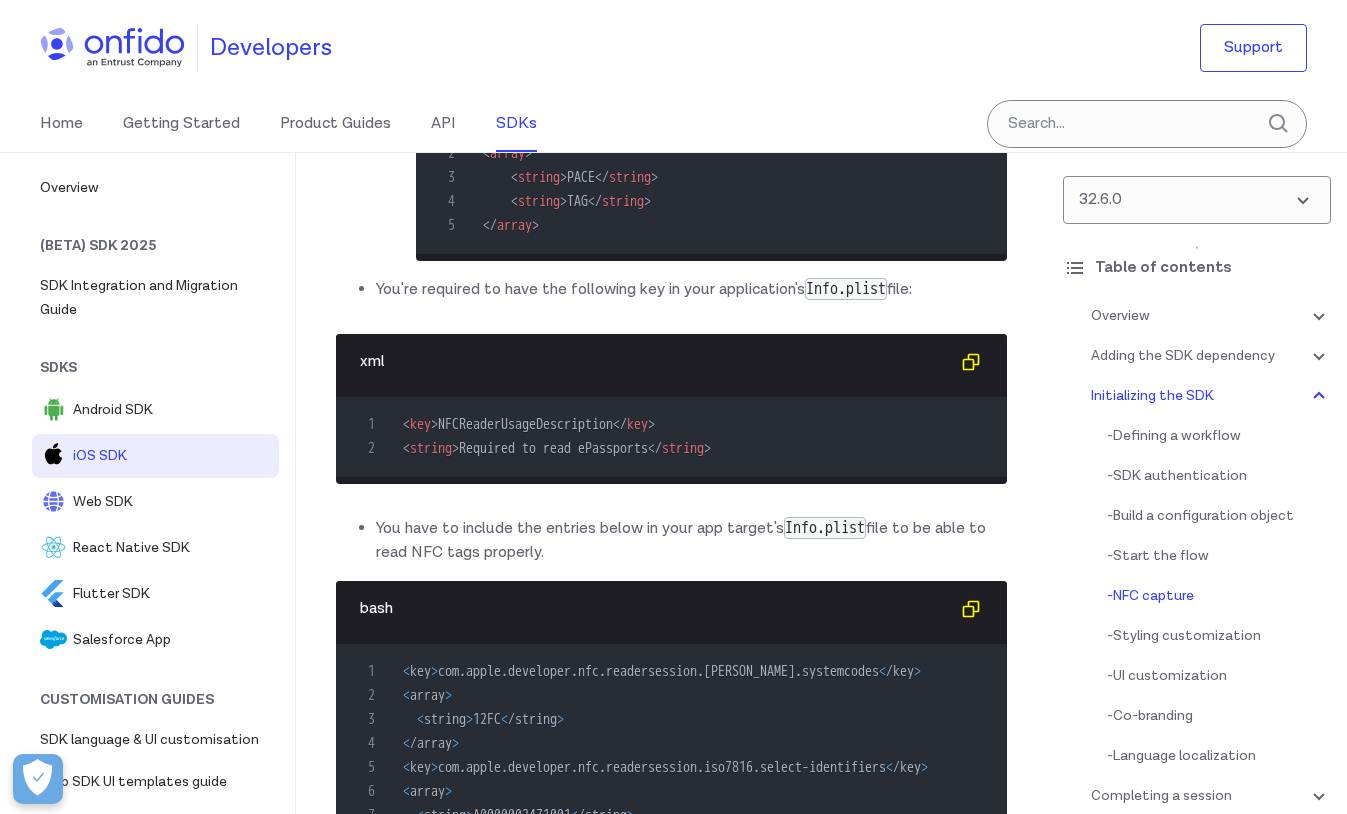 scroll, scrollTop: 7363, scrollLeft: 0, axis: vertical 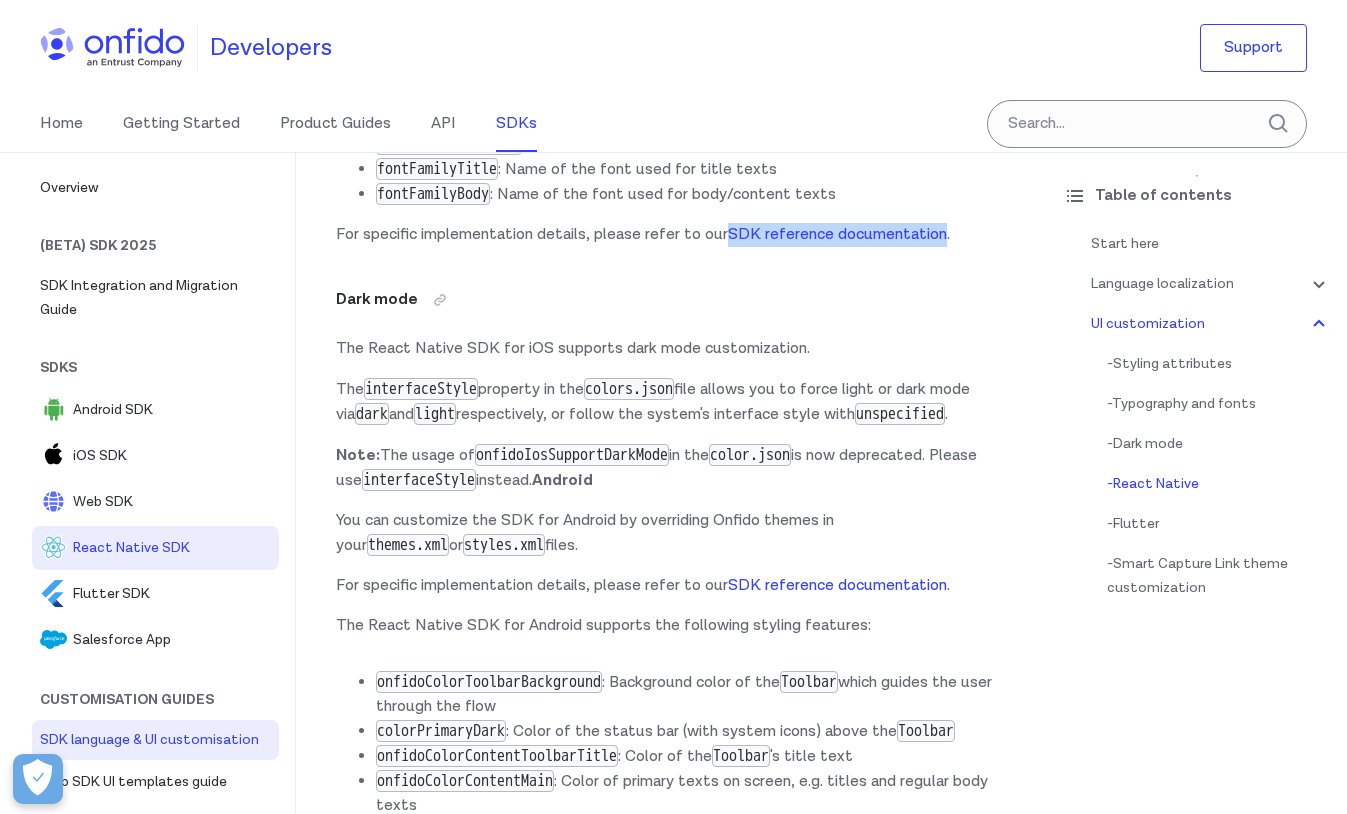 click on "React Native SDK" at bounding box center [172, 548] 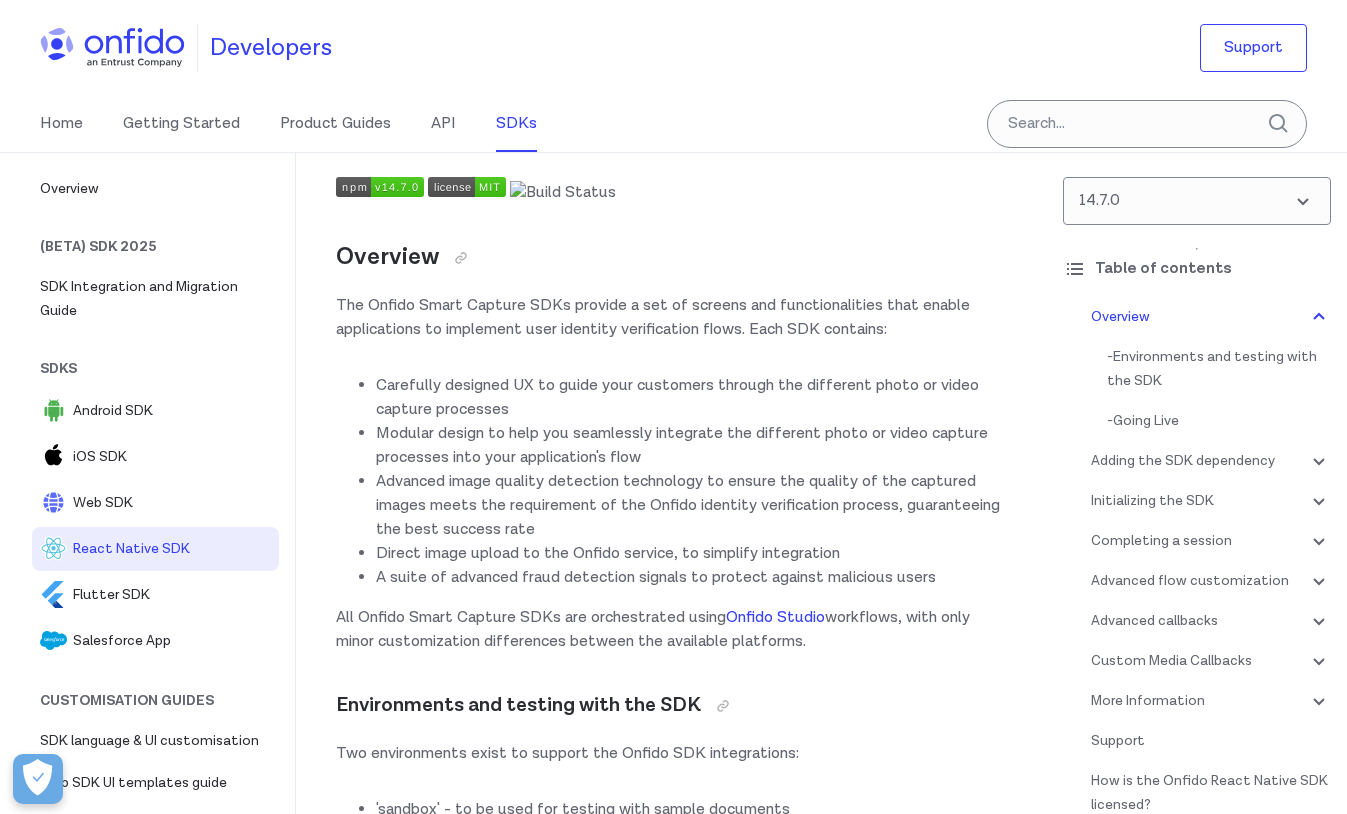 scroll, scrollTop: 0, scrollLeft: 0, axis: both 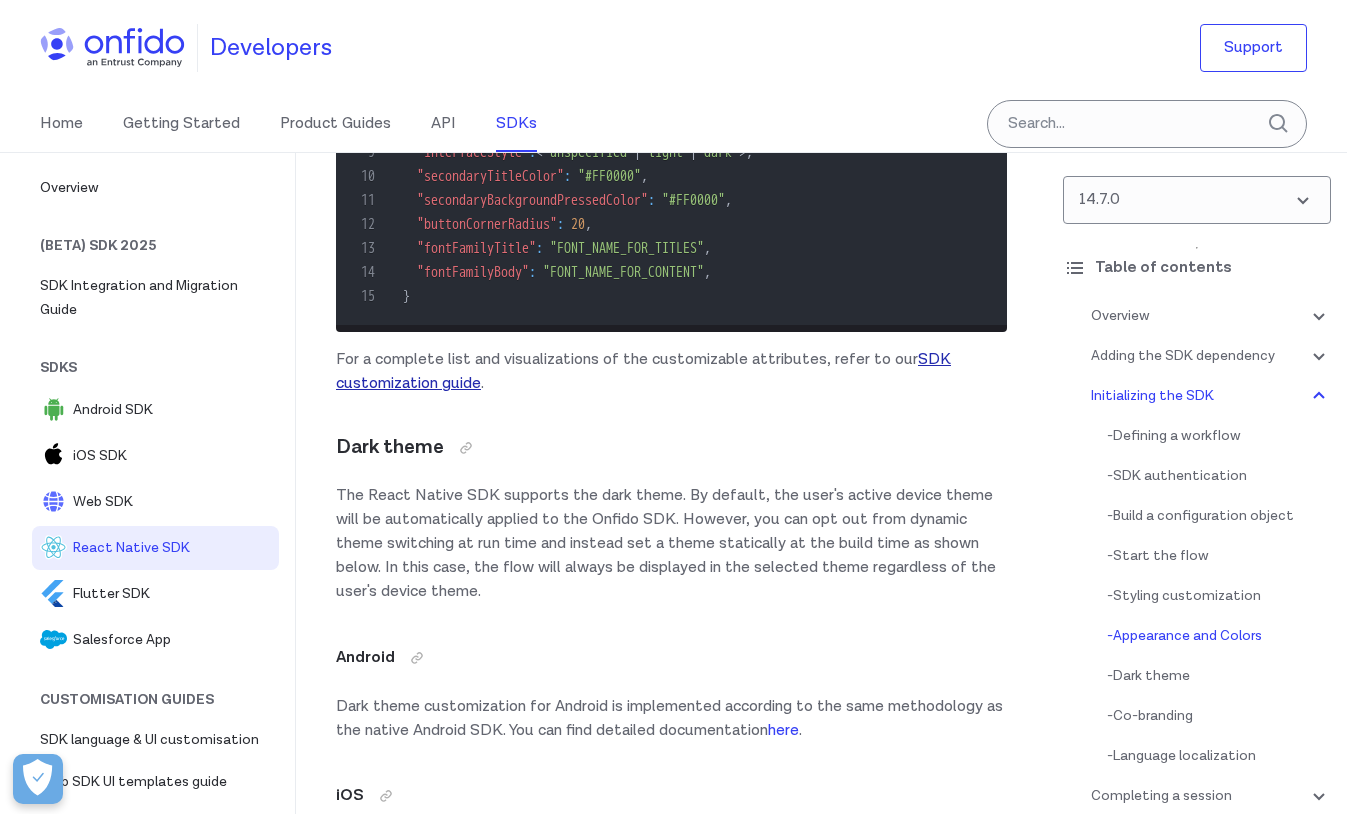 click on "SDK customization guide" at bounding box center [643, 371] 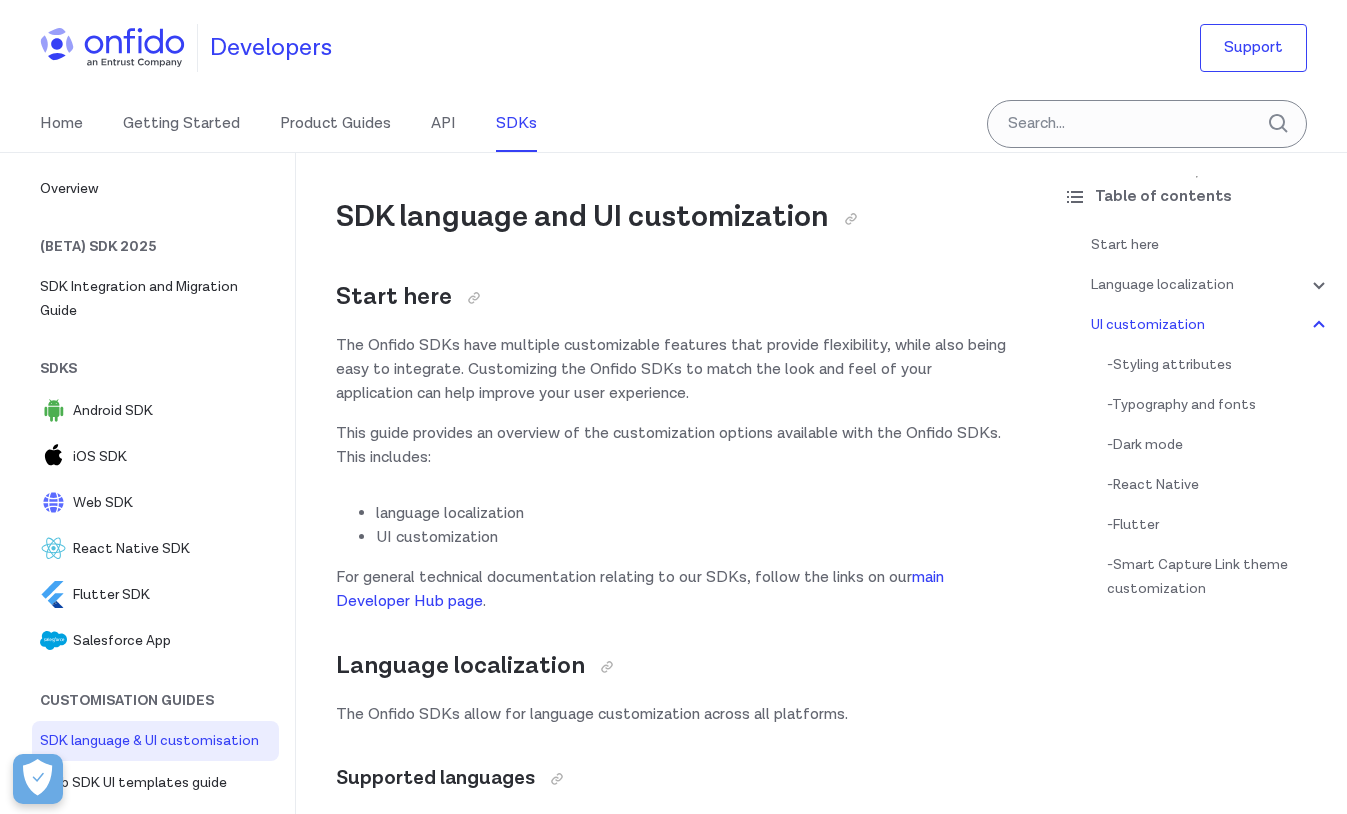 scroll, scrollTop: 4090, scrollLeft: 0, axis: vertical 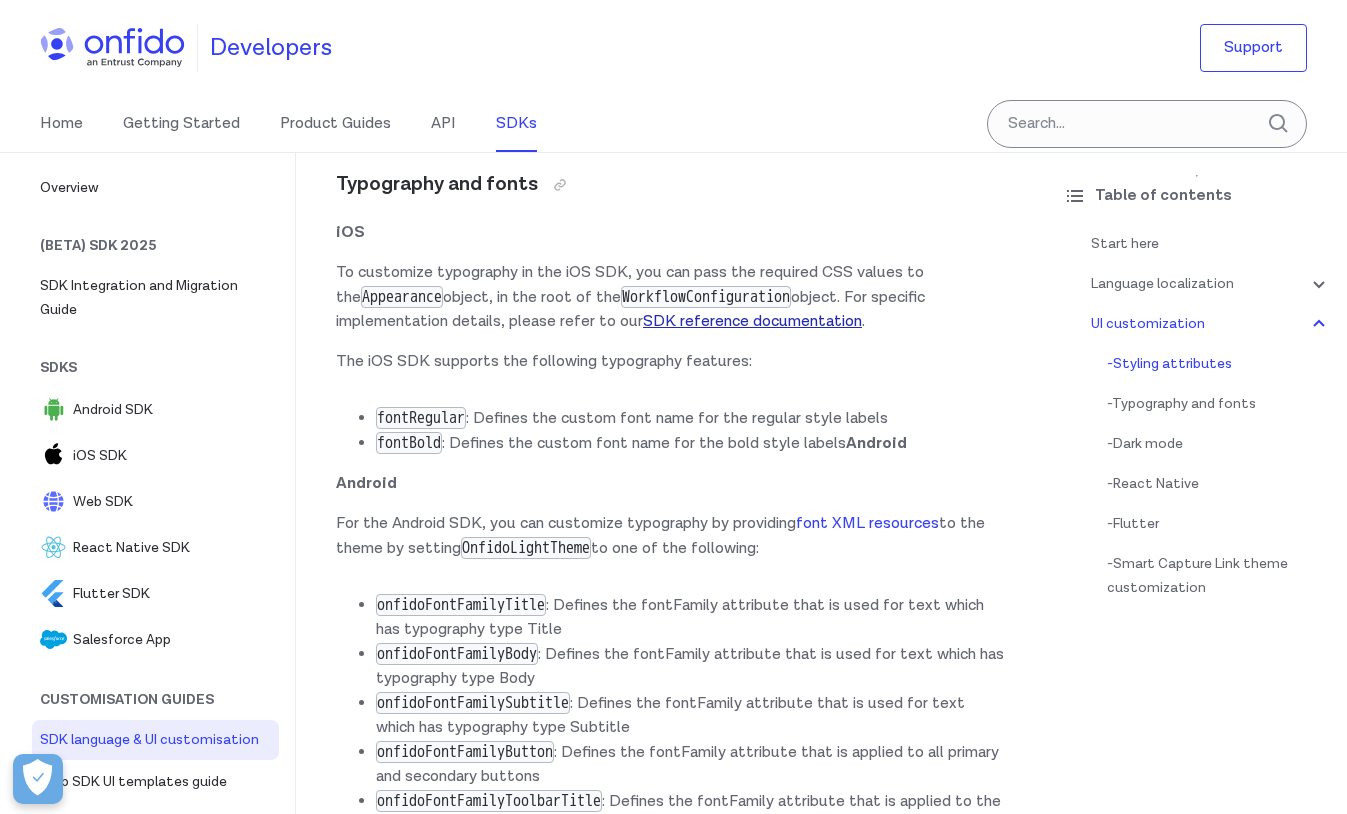 click on "SDK reference documentation" at bounding box center [752, 321] 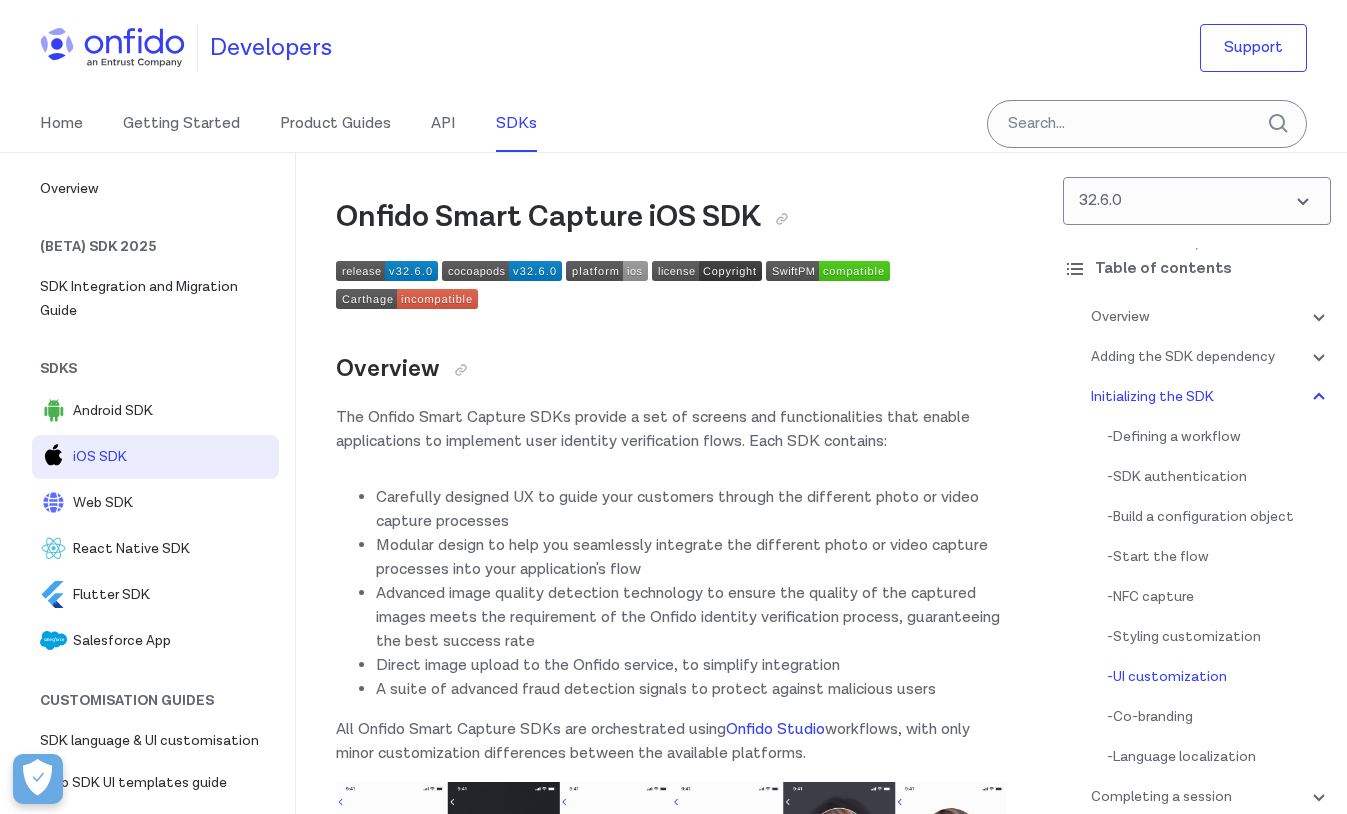 scroll, scrollTop: 8563, scrollLeft: 0, axis: vertical 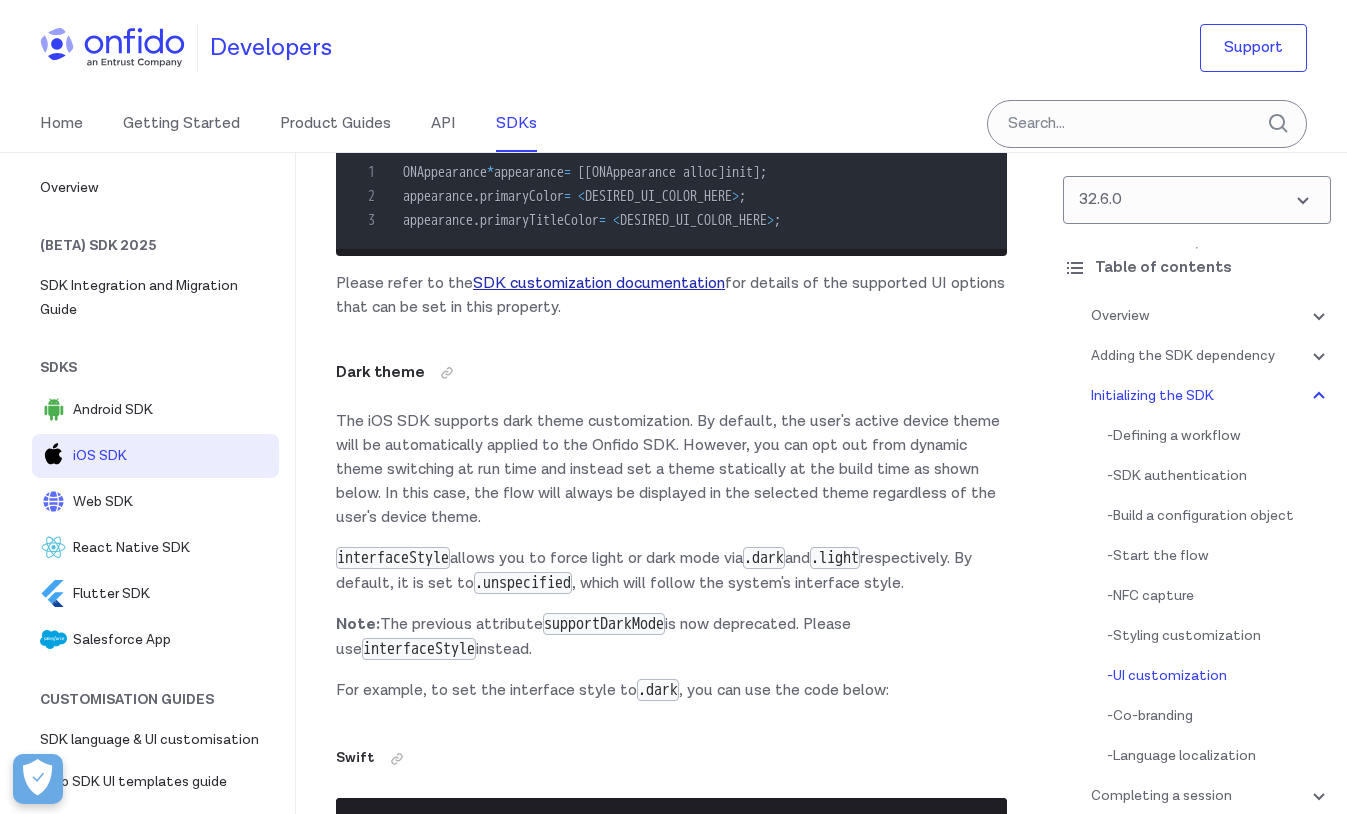click on "SDK customization documentation" at bounding box center [599, 283] 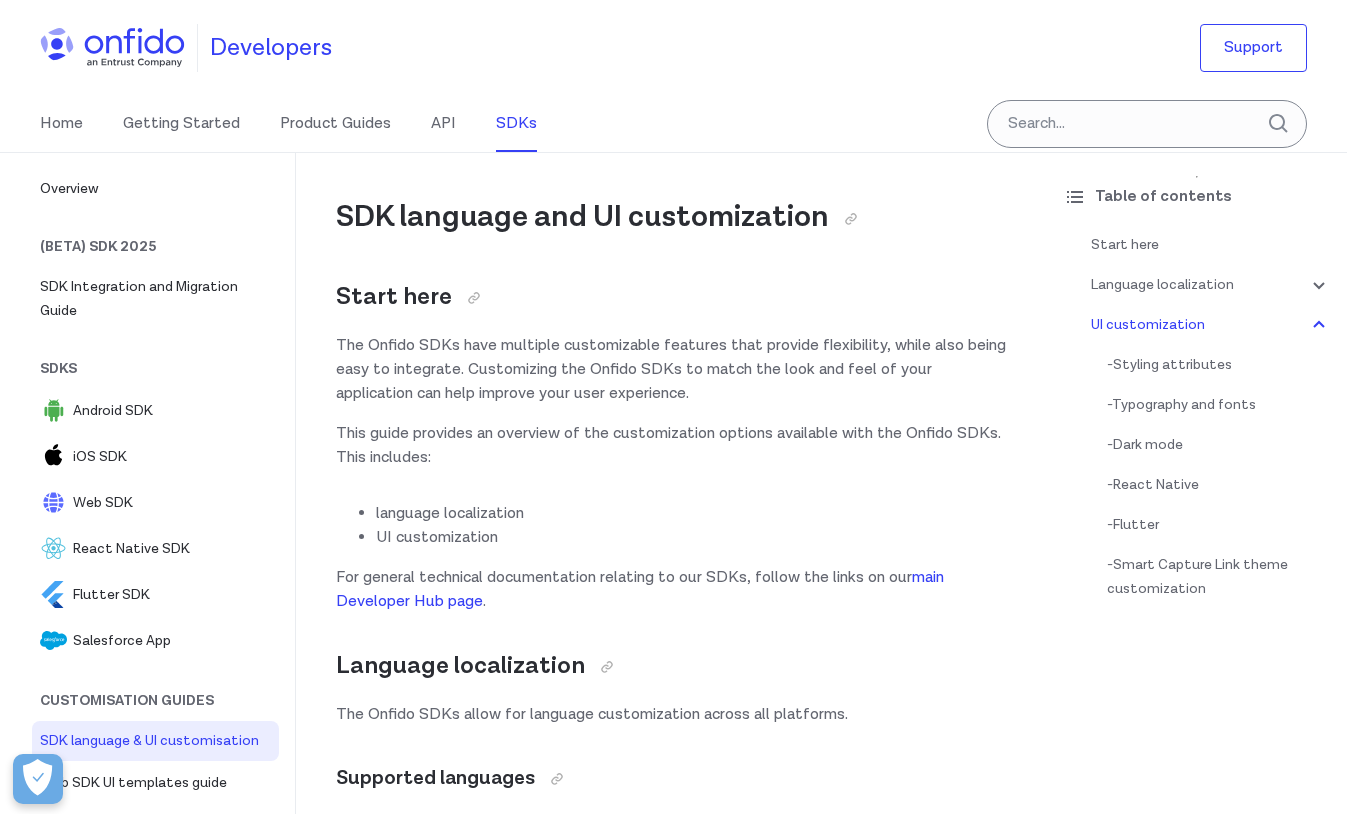 scroll, scrollTop: 4090, scrollLeft: 0, axis: vertical 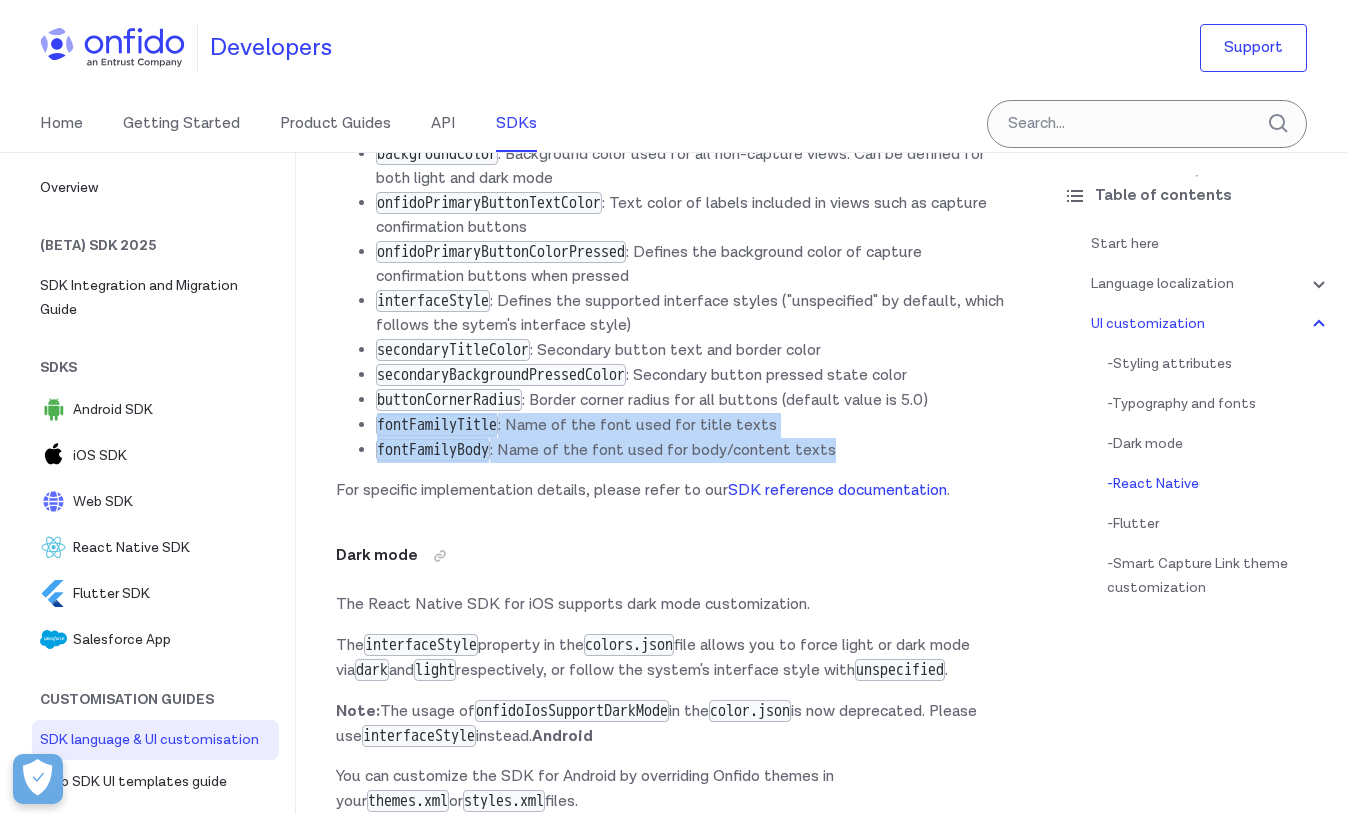 drag, startPoint x: 857, startPoint y: 643, endPoint x: 368, endPoint y: 616, distance: 489.74484 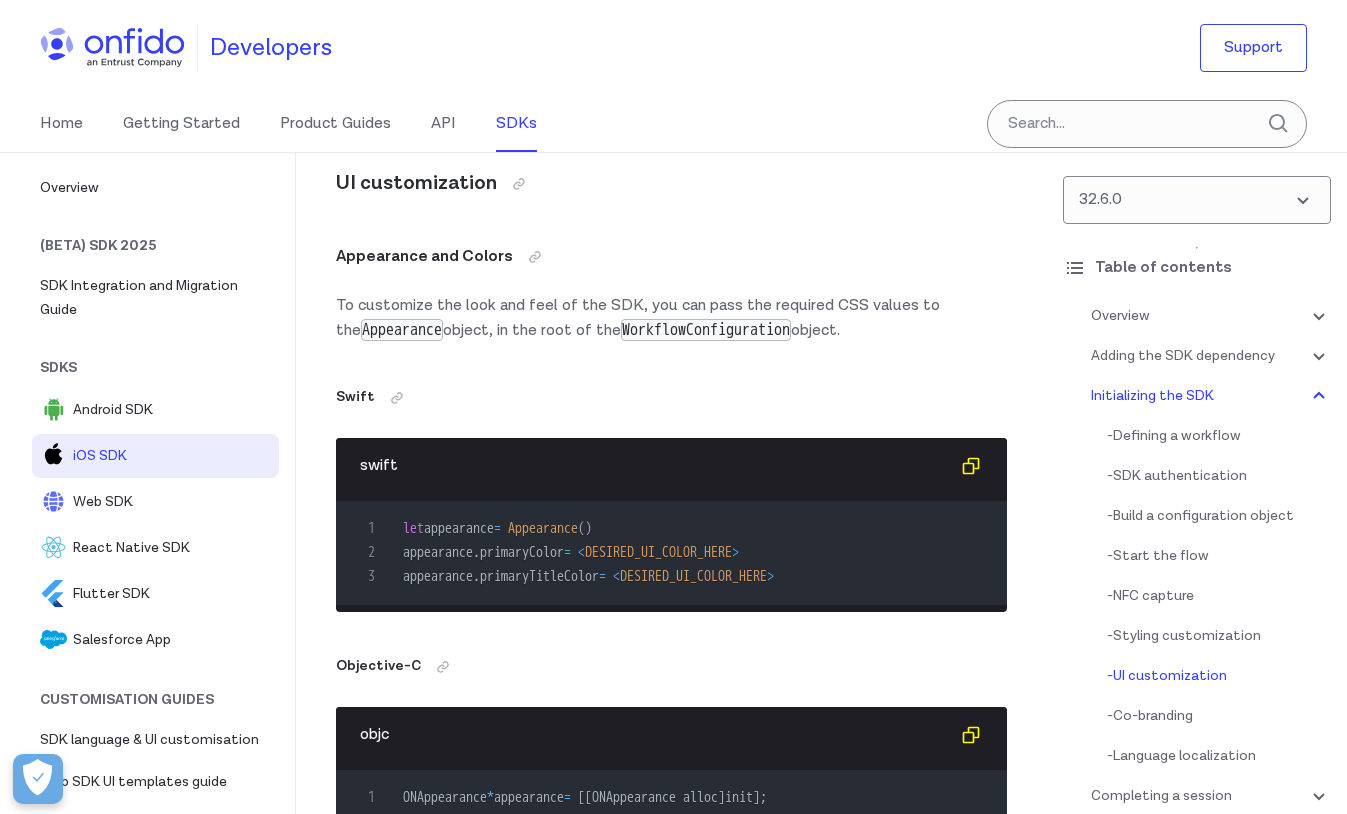 scroll, scrollTop: 8790, scrollLeft: 0, axis: vertical 